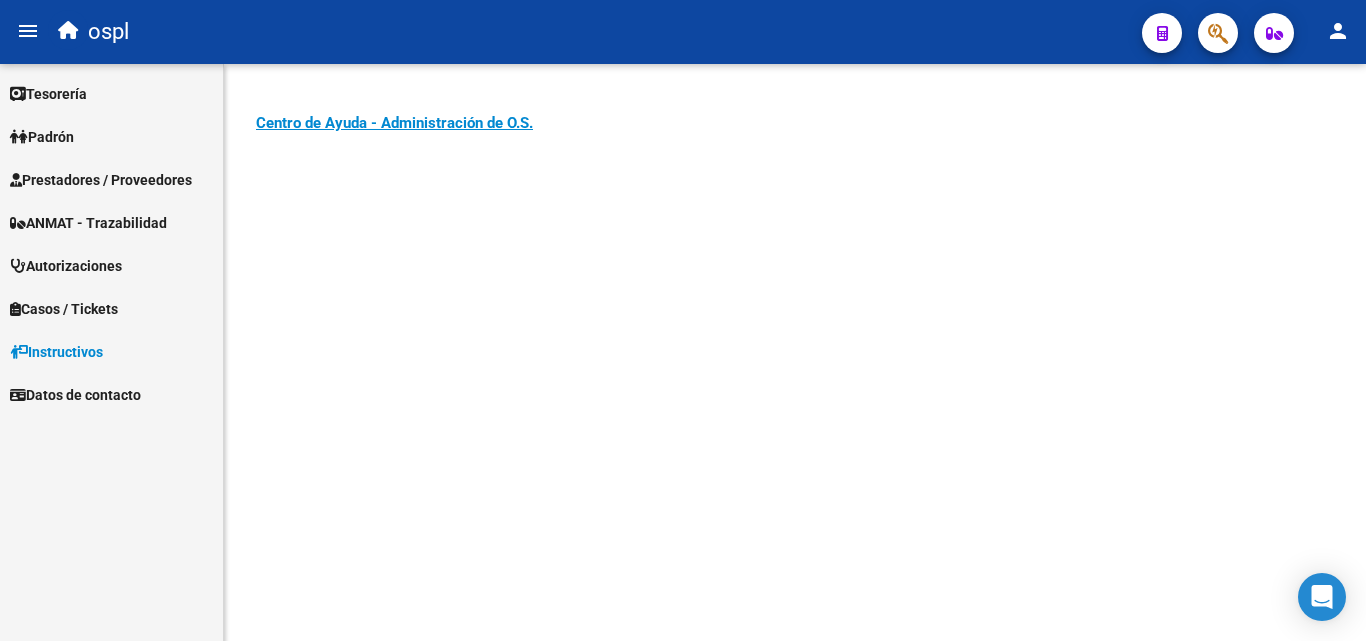scroll, scrollTop: 0, scrollLeft: 0, axis: both 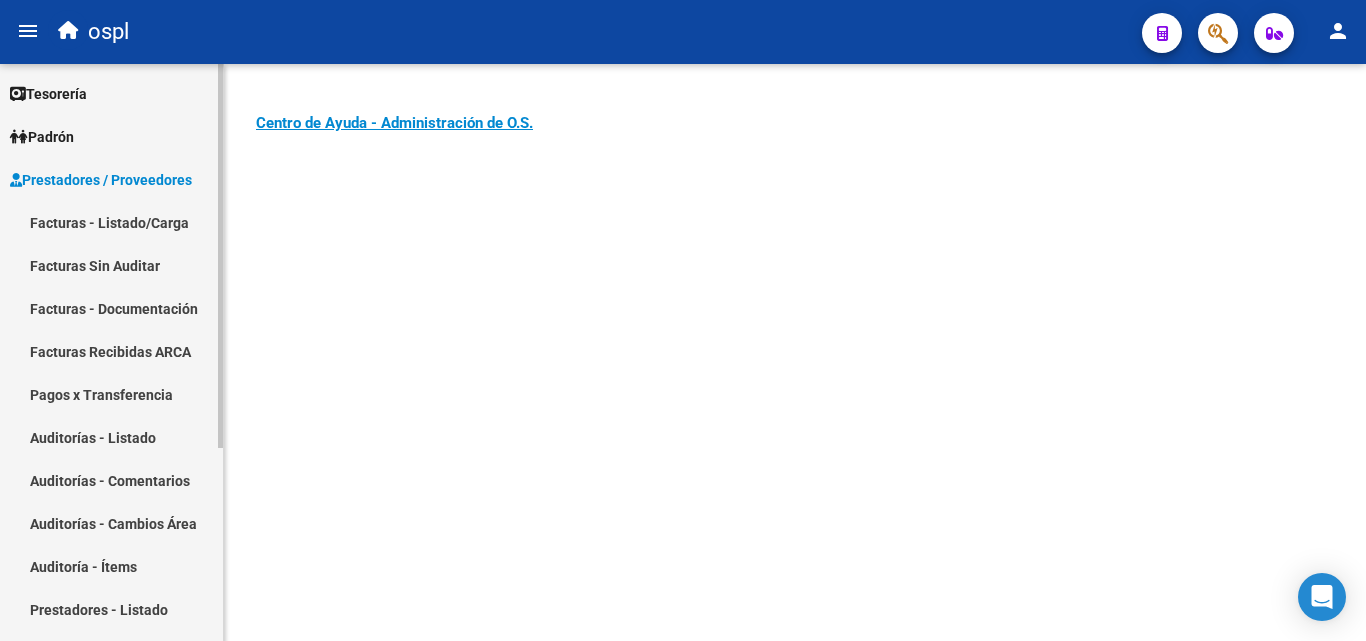 click on "Facturas - Listado/Carga" at bounding box center (111, 222) 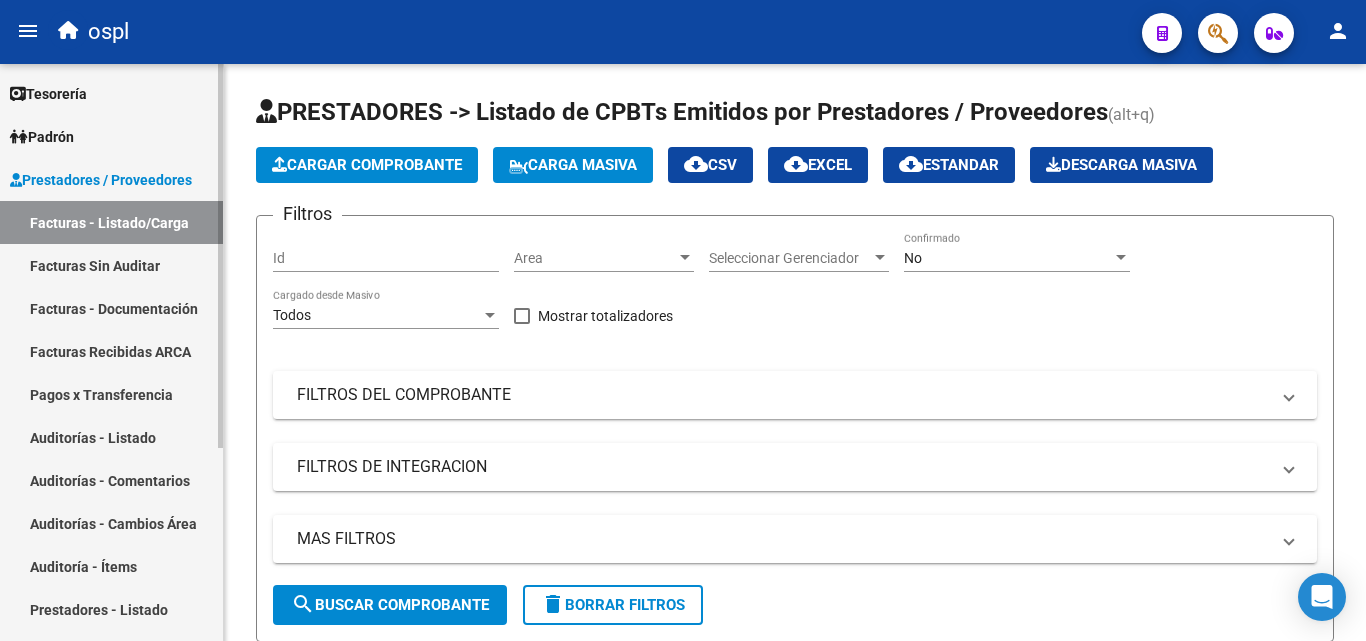click on "Padrón" at bounding box center [42, 137] 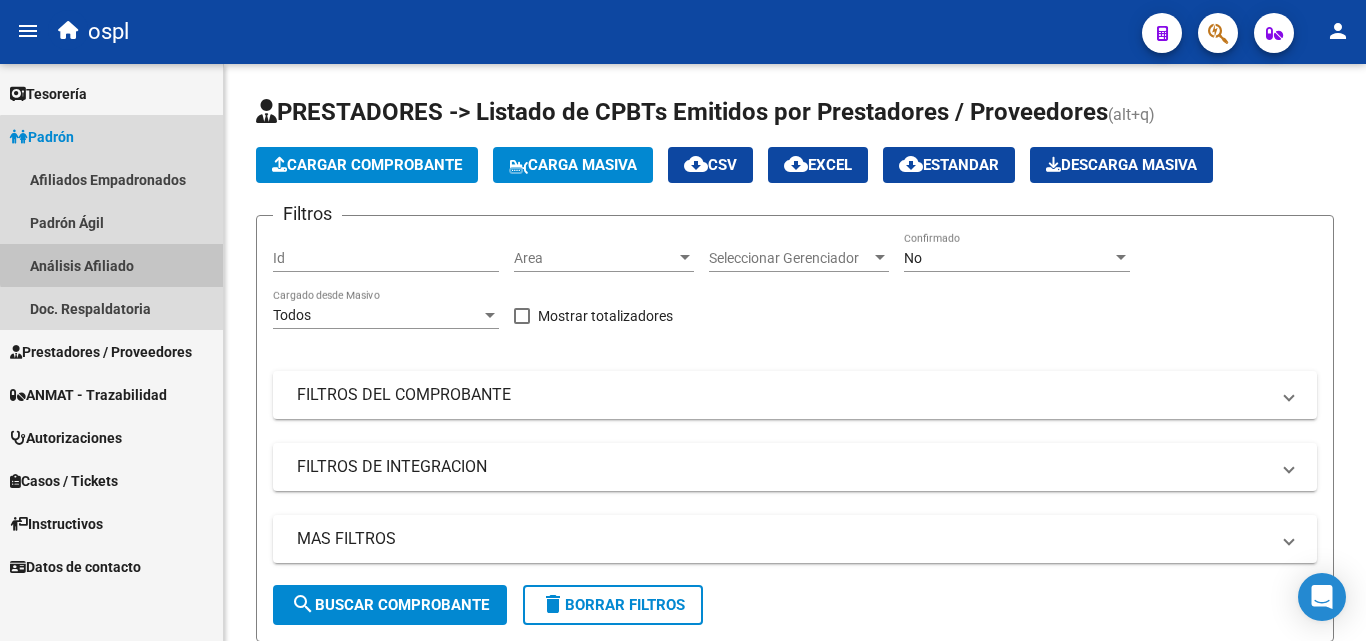 click on "Análisis Afiliado" at bounding box center [111, 265] 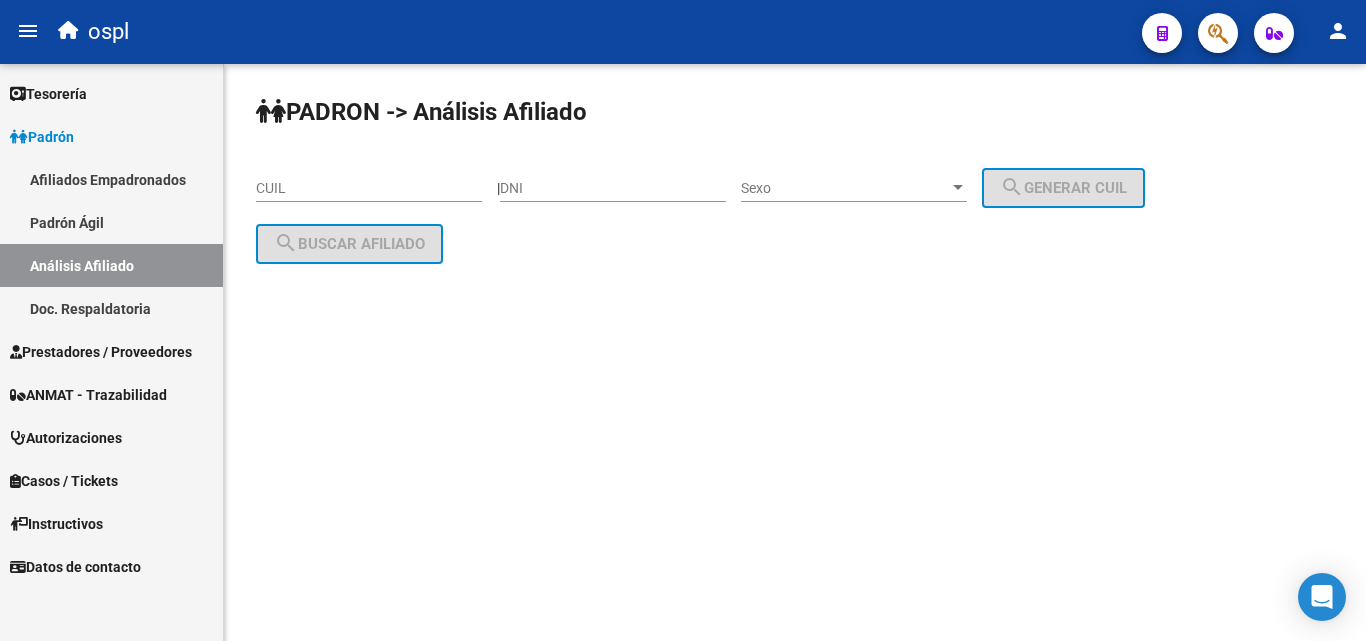 click on "DNI" at bounding box center [613, 188] 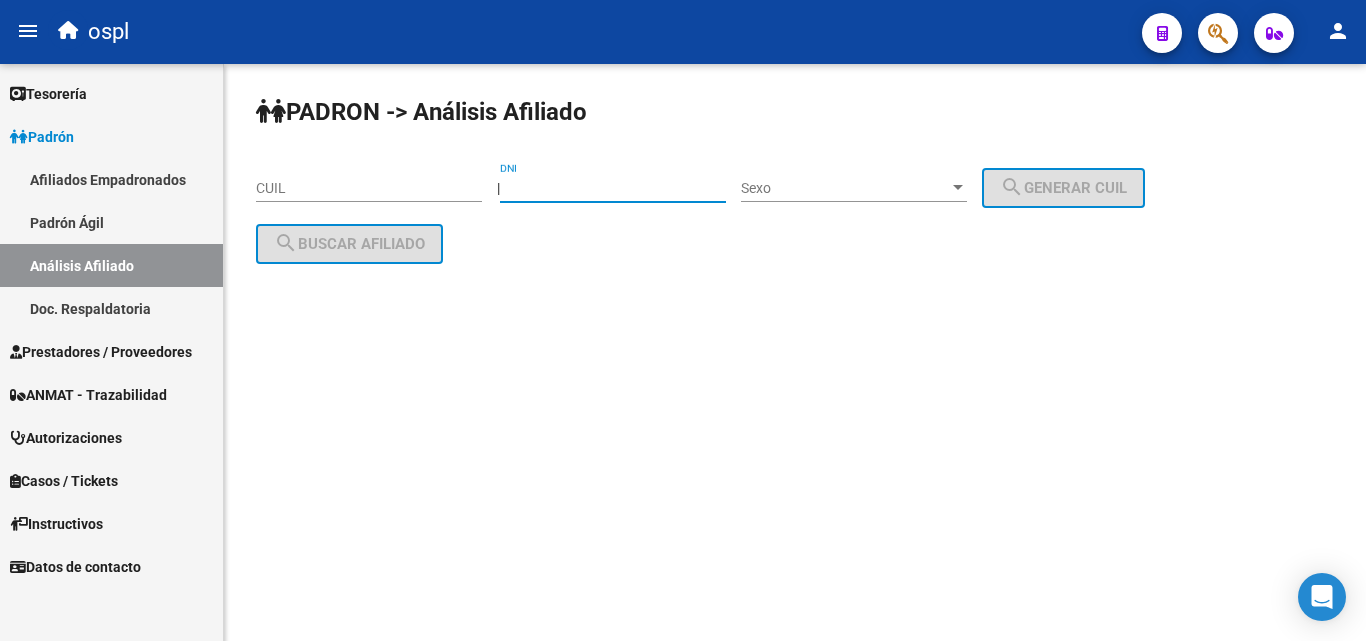 type on "[CUIL]" 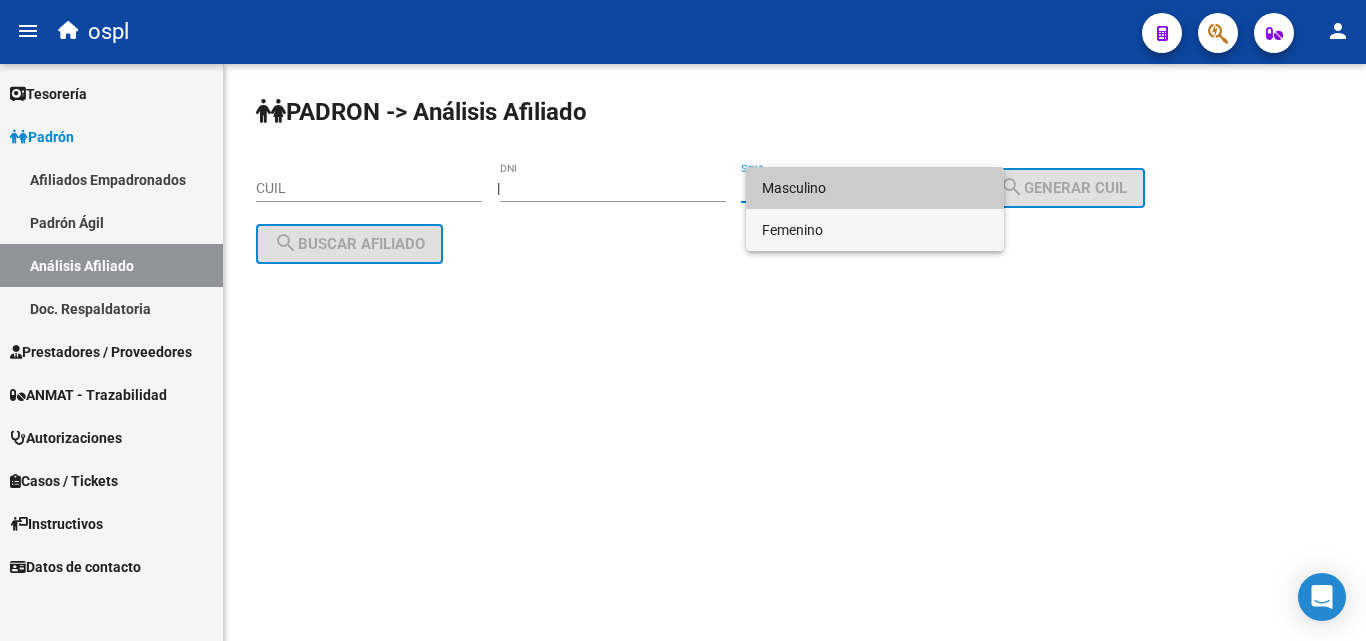 click on "Femenino" at bounding box center [875, 230] 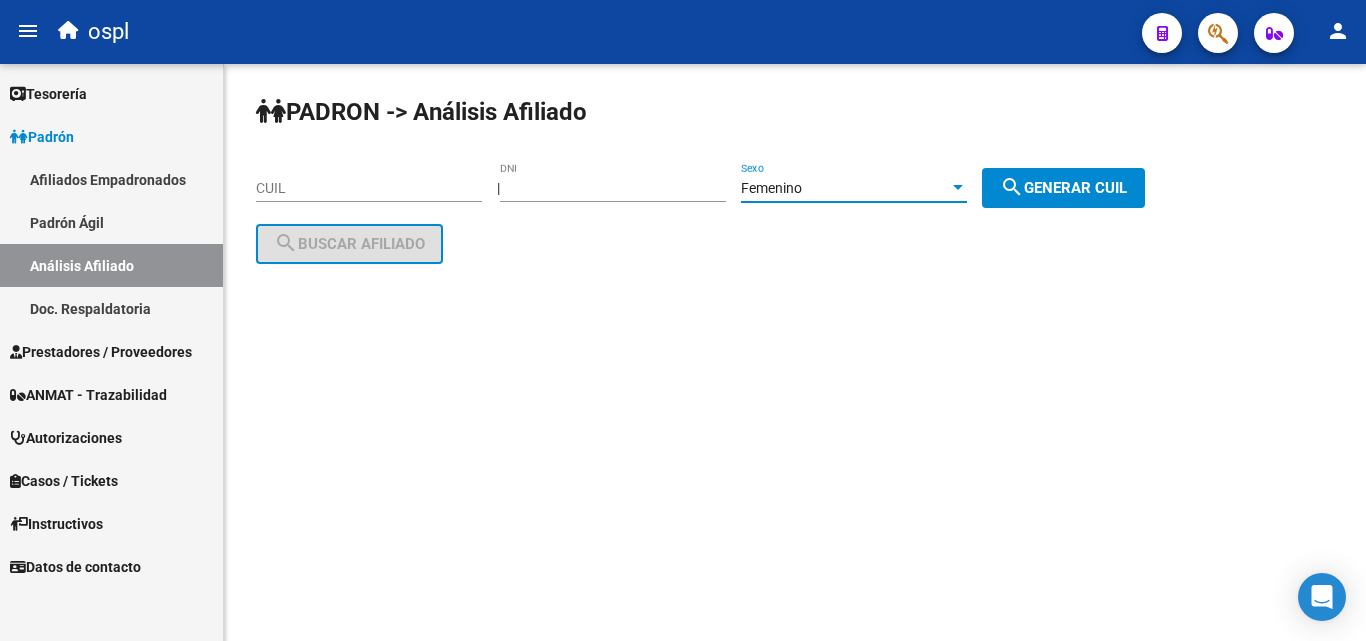 click on "search  Generar CUIL" 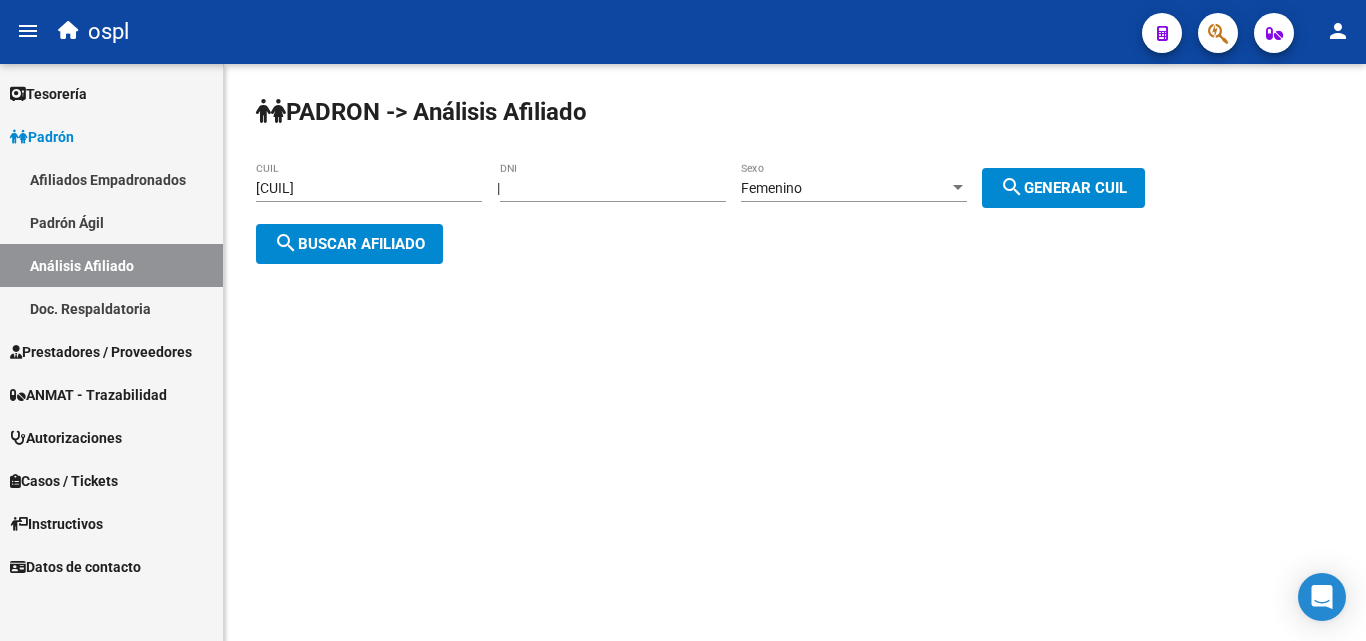 click on "search  Buscar afiliado" 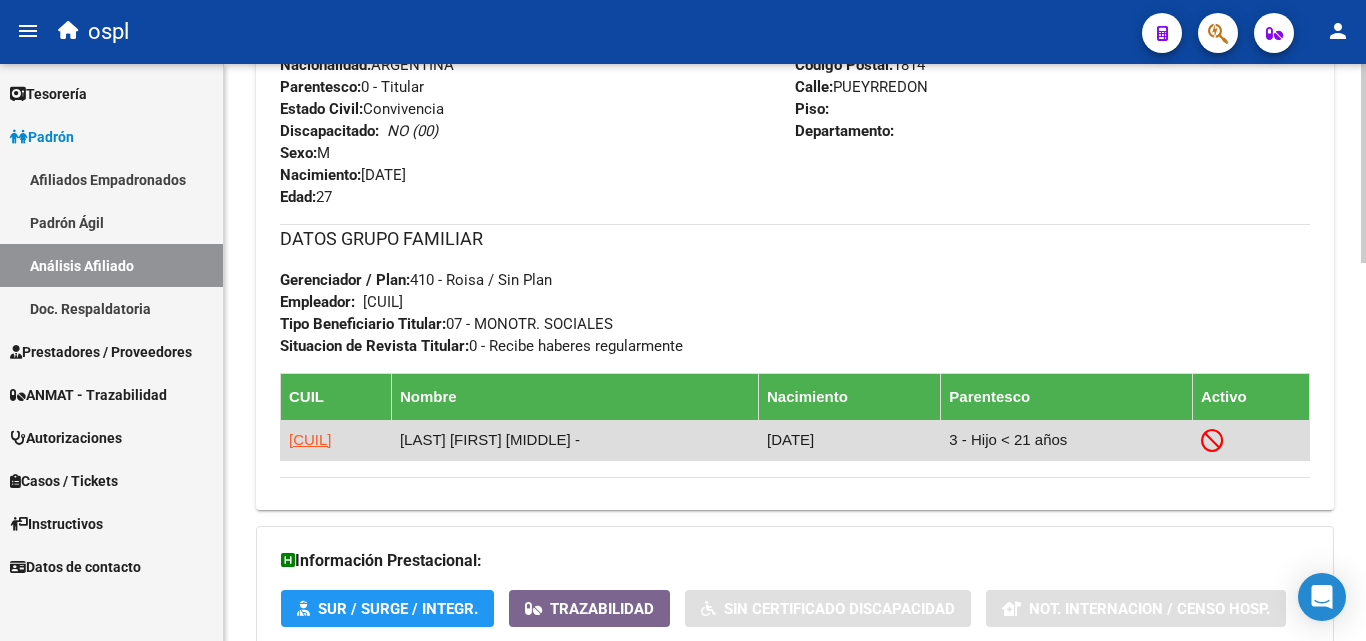 scroll, scrollTop: 1097, scrollLeft: 0, axis: vertical 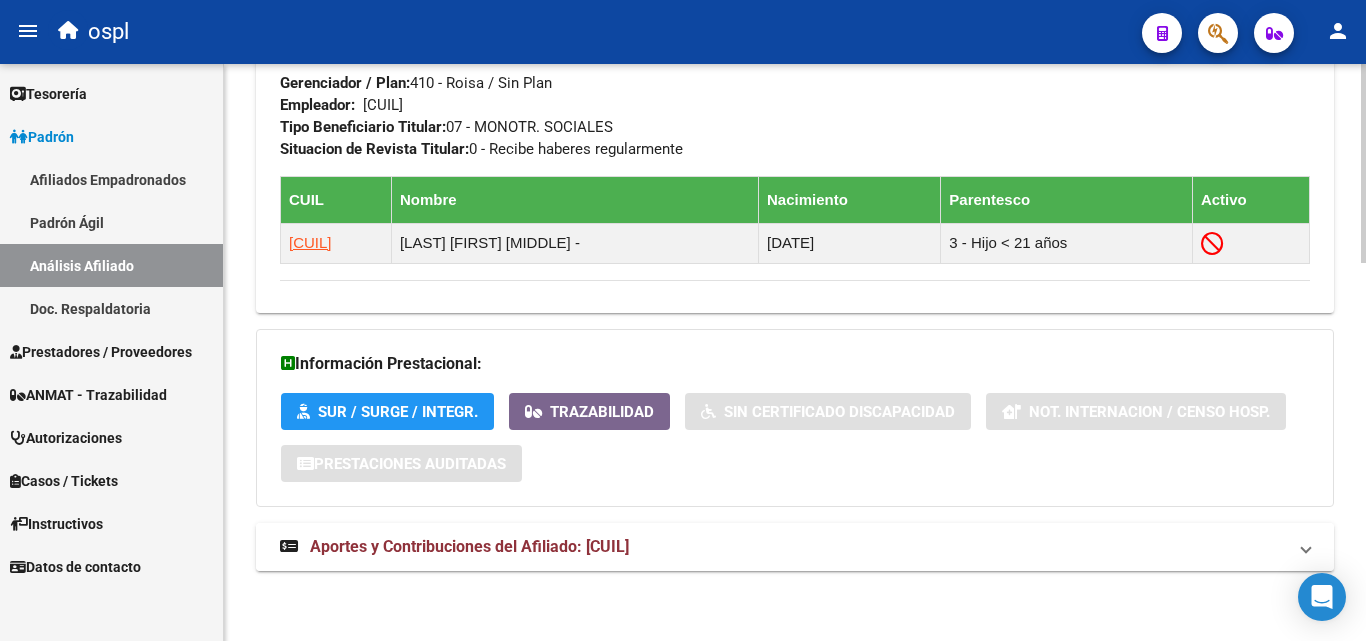 click on "Aportes y Contribuciones del Afiliado: [CUIL]" at bounding box center (469, 546) 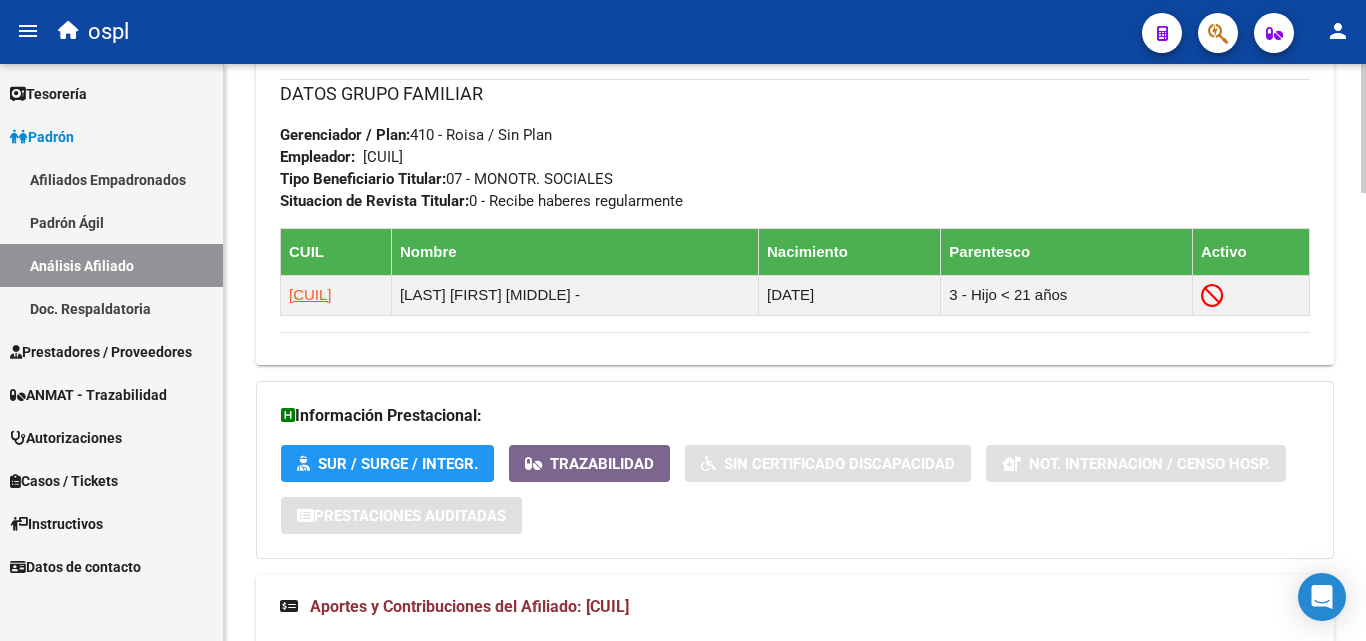 scroll, scrollTop: 1014, scrollLeft: 0, axis: vertical 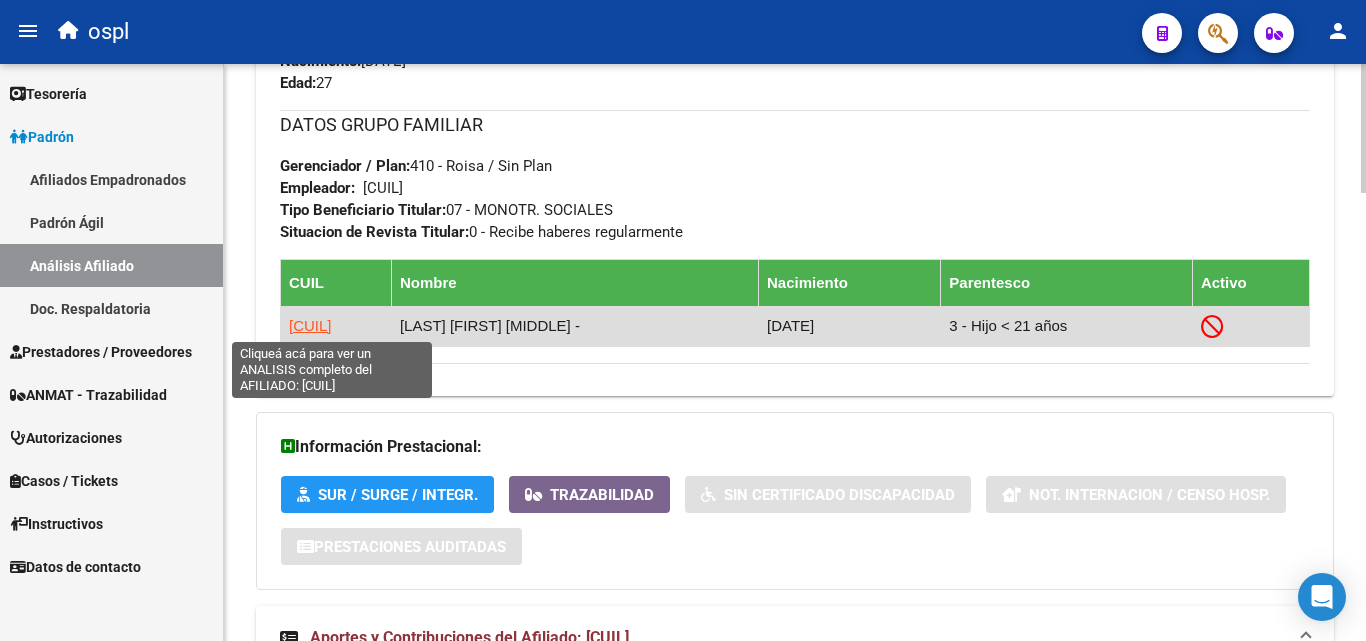 click on "[CUIL]" at bounding box center (310, 325) 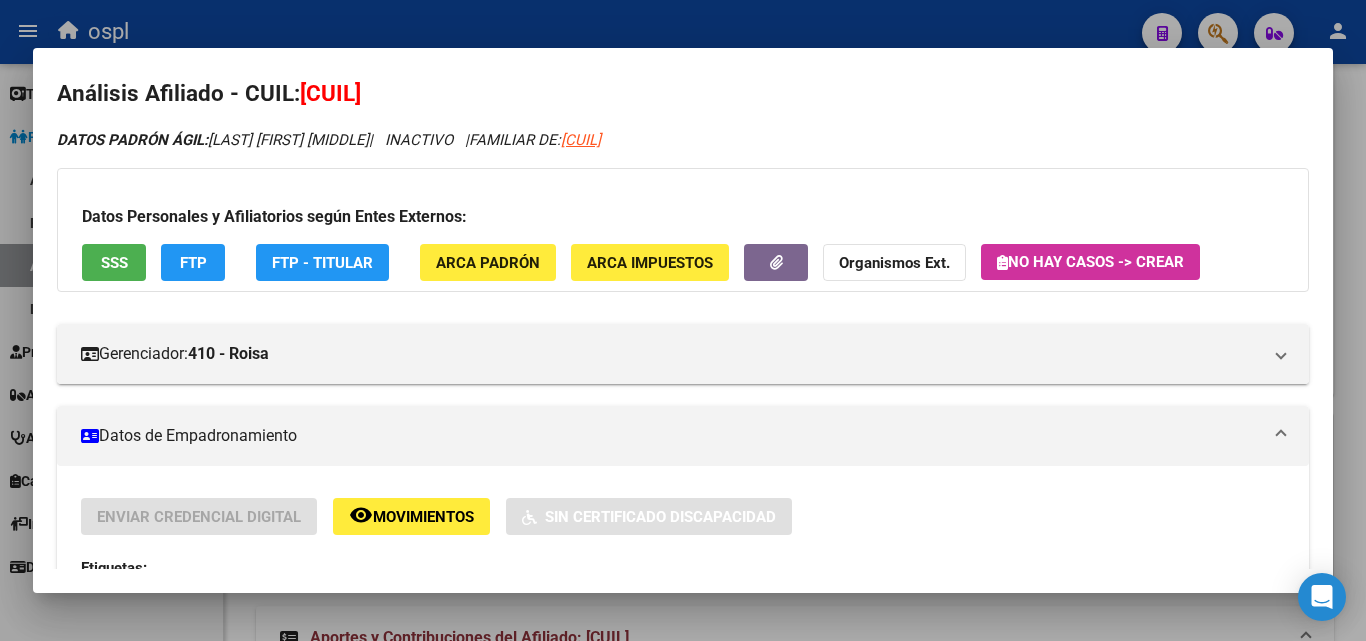 scroll, scrollTop: 0, scrollLeft: 0, axis: both 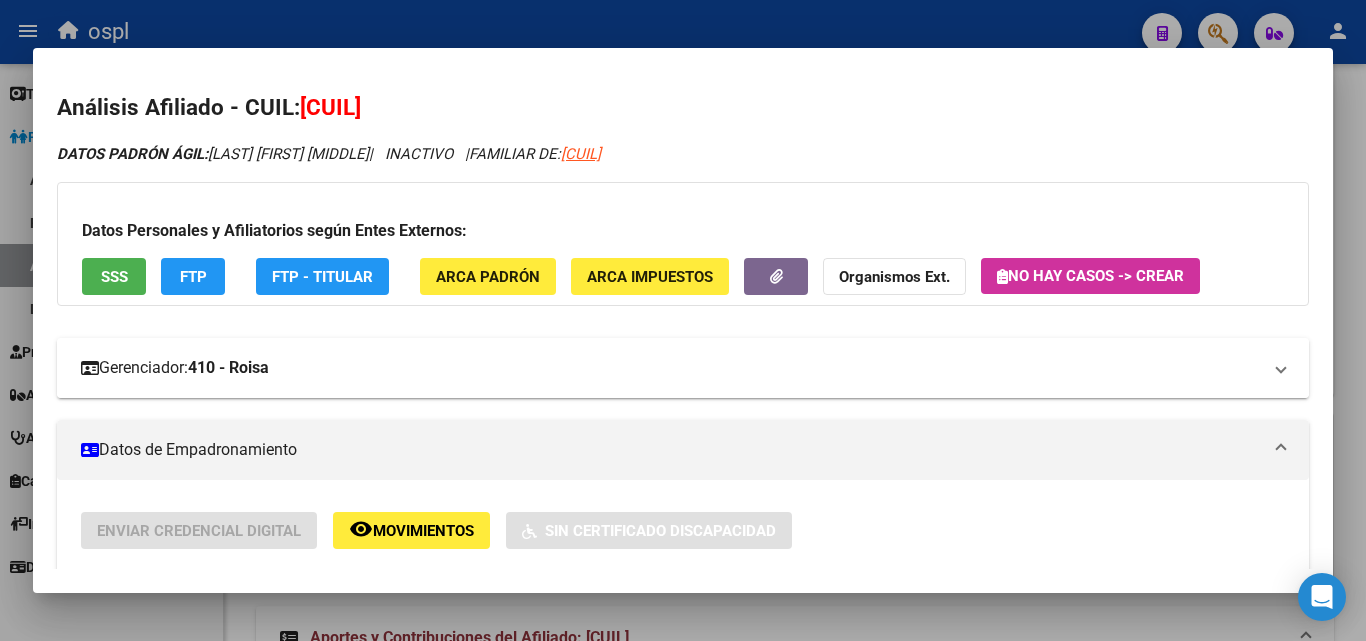click on "Gerenciador: <0>  410 - Roisa" at bounding box center [671, 368] 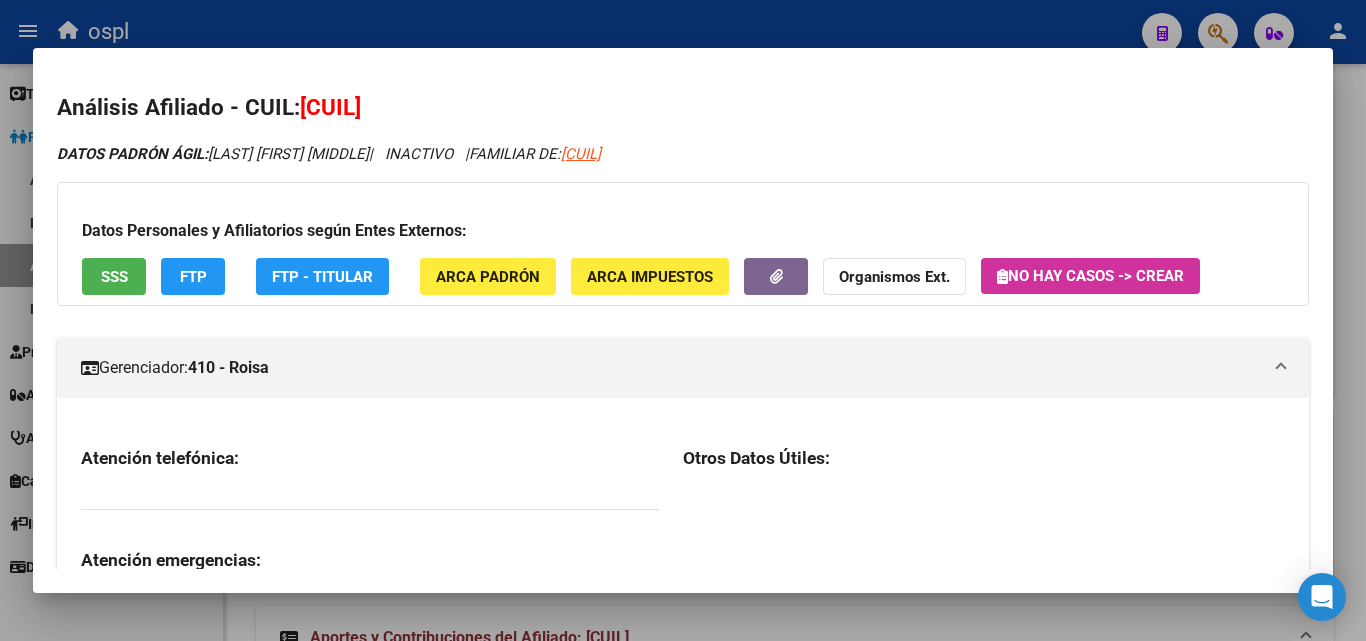 click on "Gerenciador: <0>  410 - Roisa" at bounding box center (671, 368) 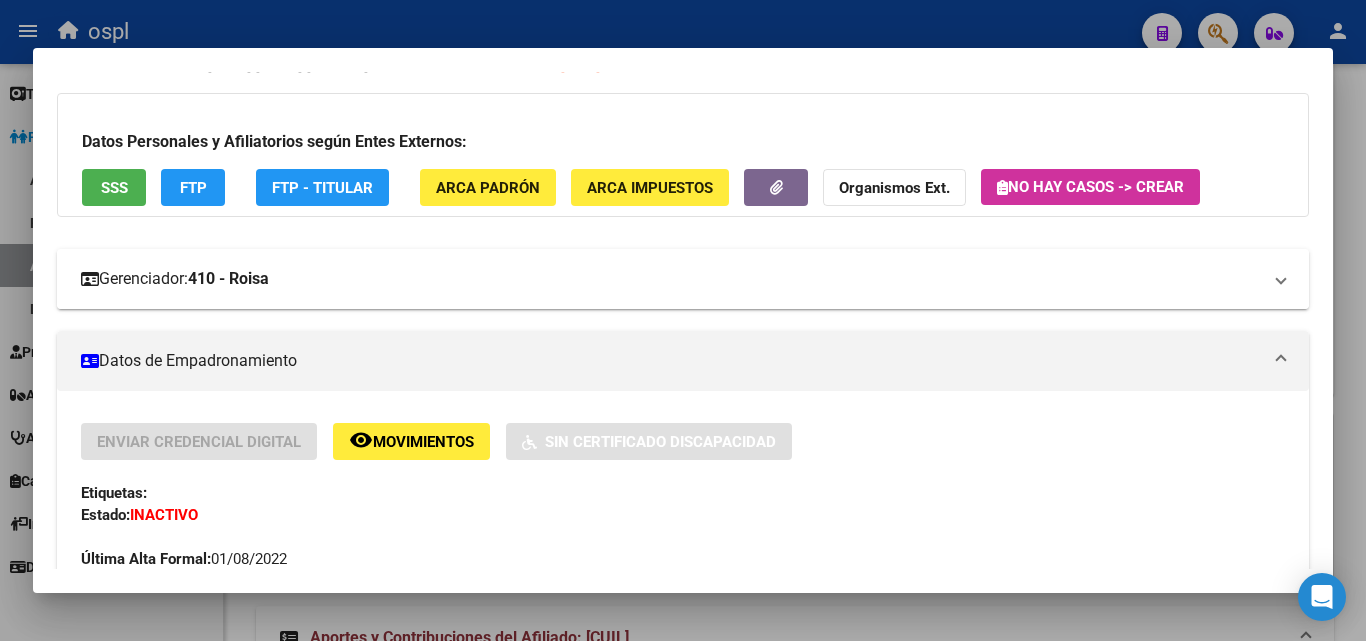 scroll, scrollTop: 0, scrollLeft: 0, axis: both 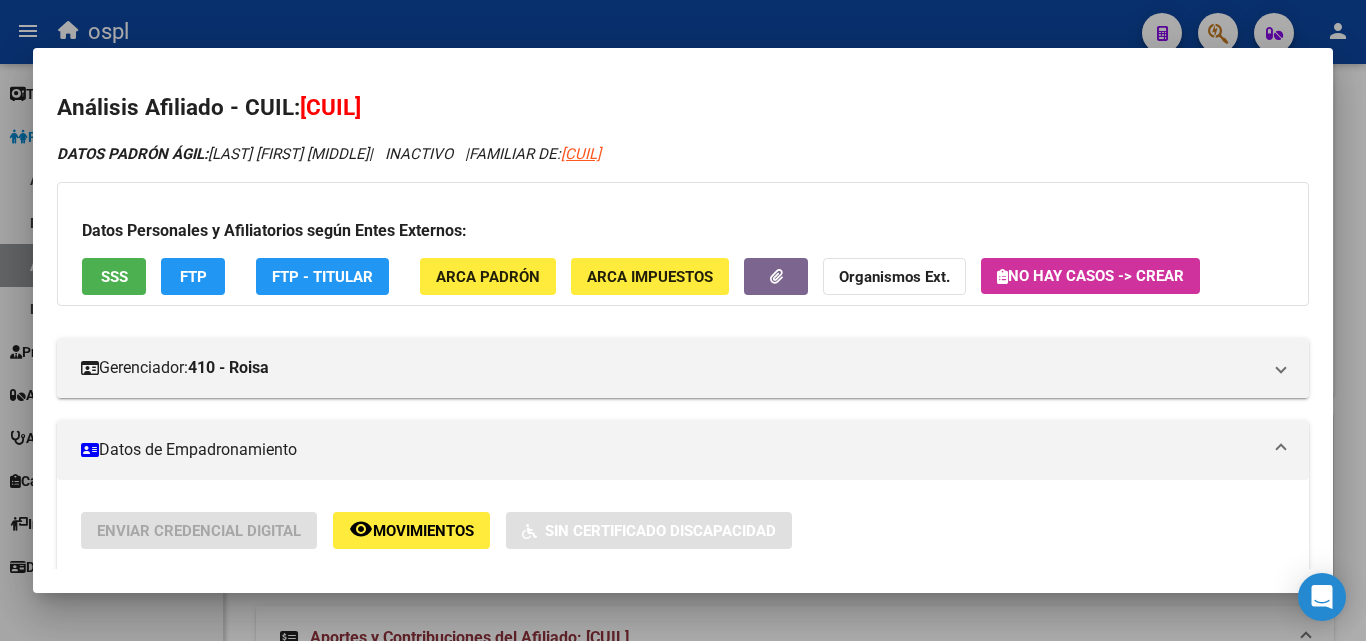 drag, startPoint x: 327, startPoint y: 108, endPoint x: 425, endPoint y: 108, distance: 98 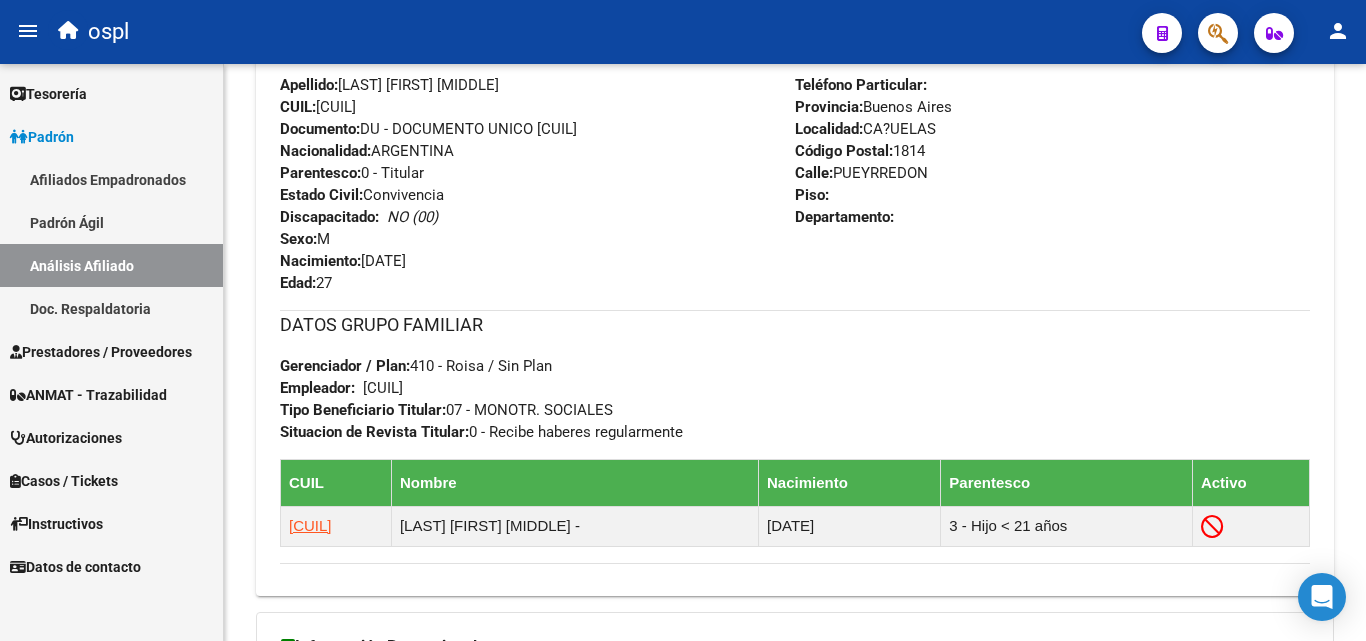 click on "Análisis Afiliado" at bounding box center [111, 265] 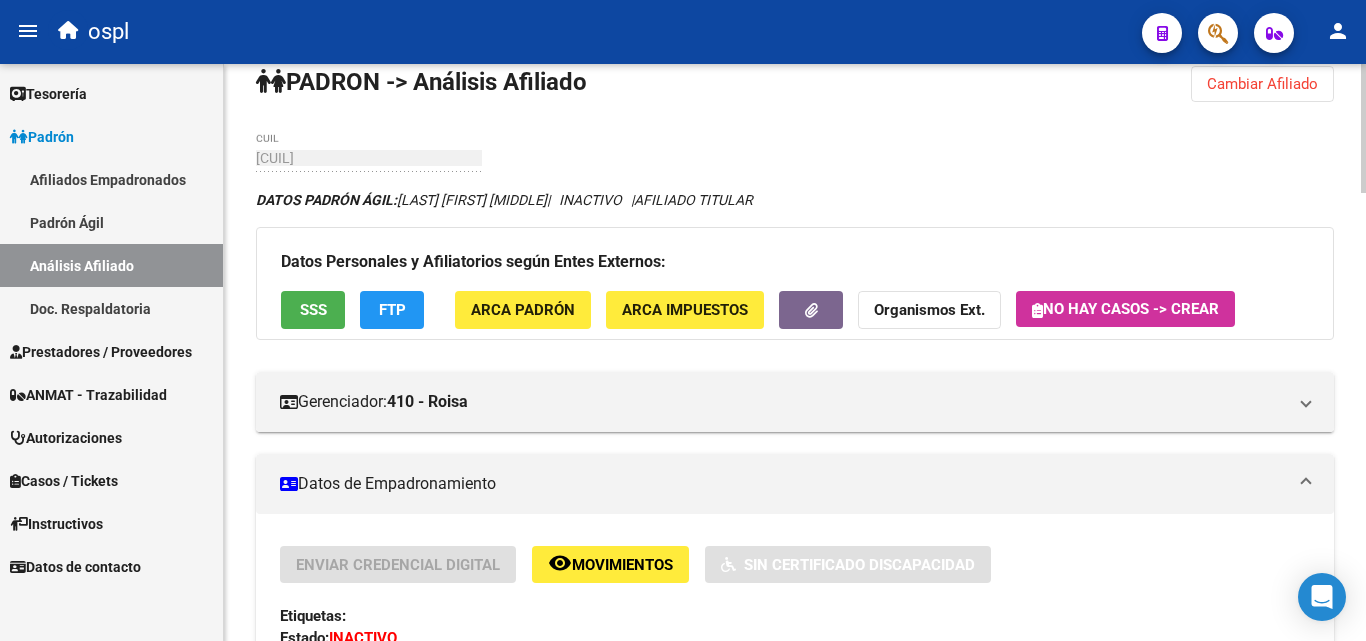 scroll, scrollTop: 0, scrollLeft: 0, axis: both 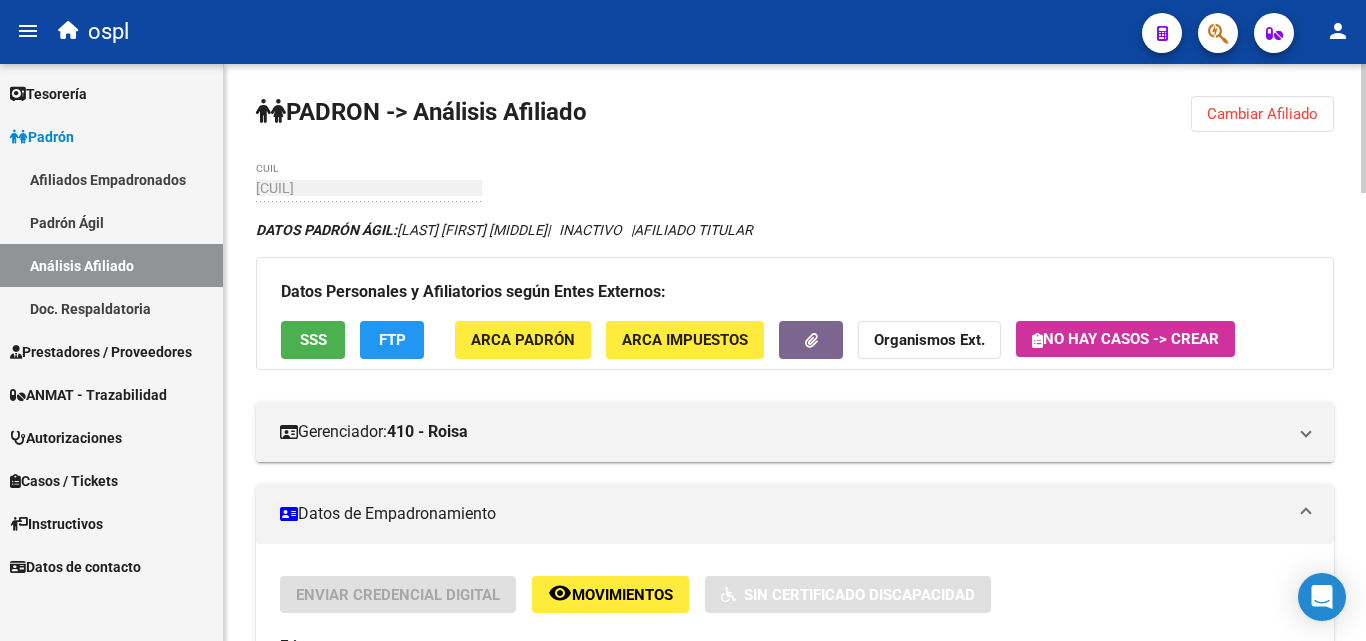 click on "Cambiar Afiliado" 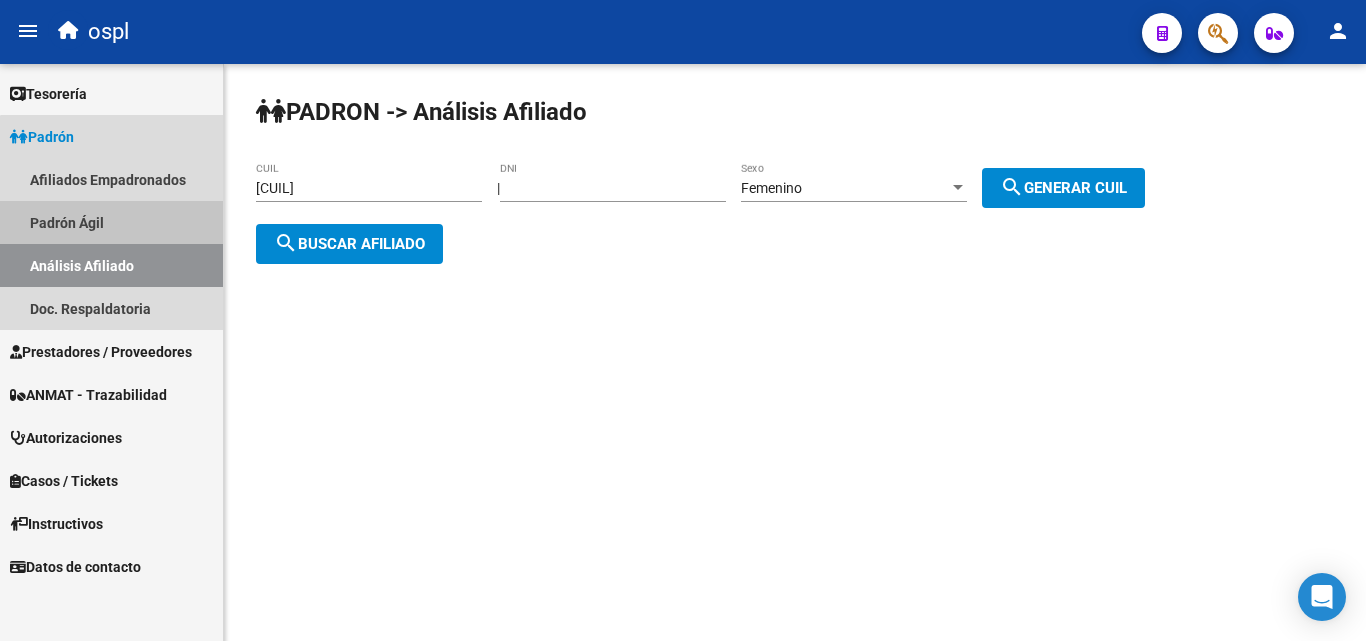 click on "Padrón Ágil" at bounding box center [111, 222] 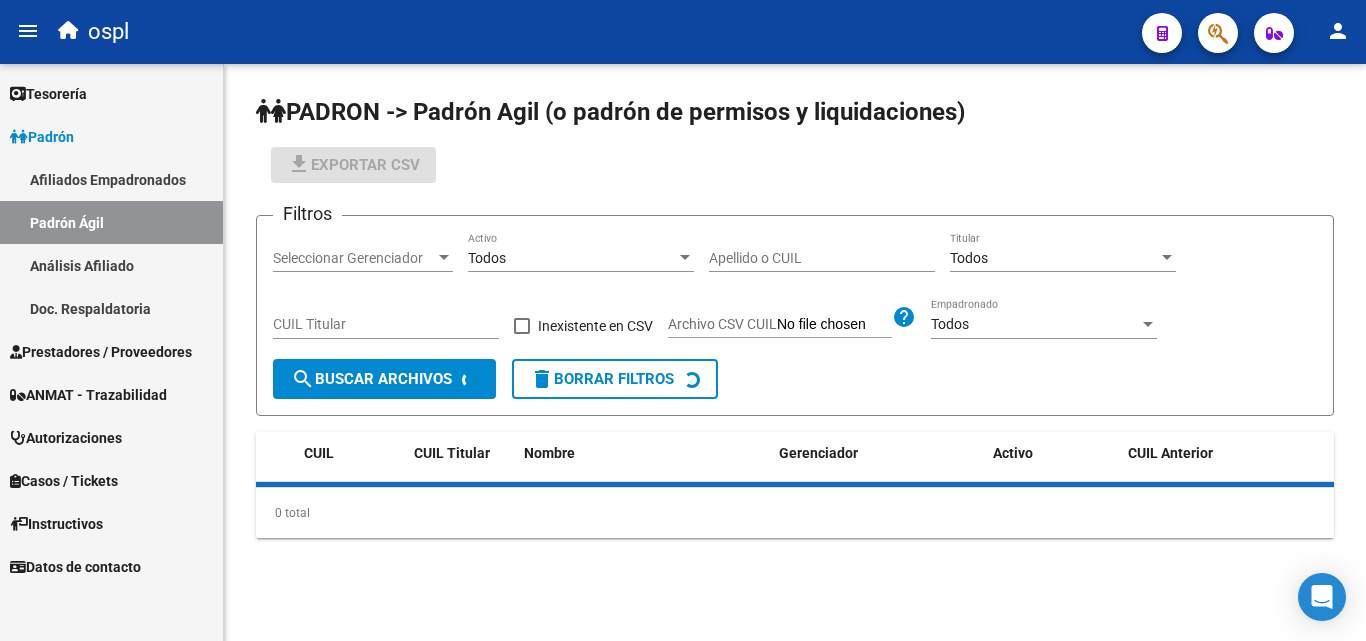 click on "Análisis Afiliado" at bounding box center [111, 265] 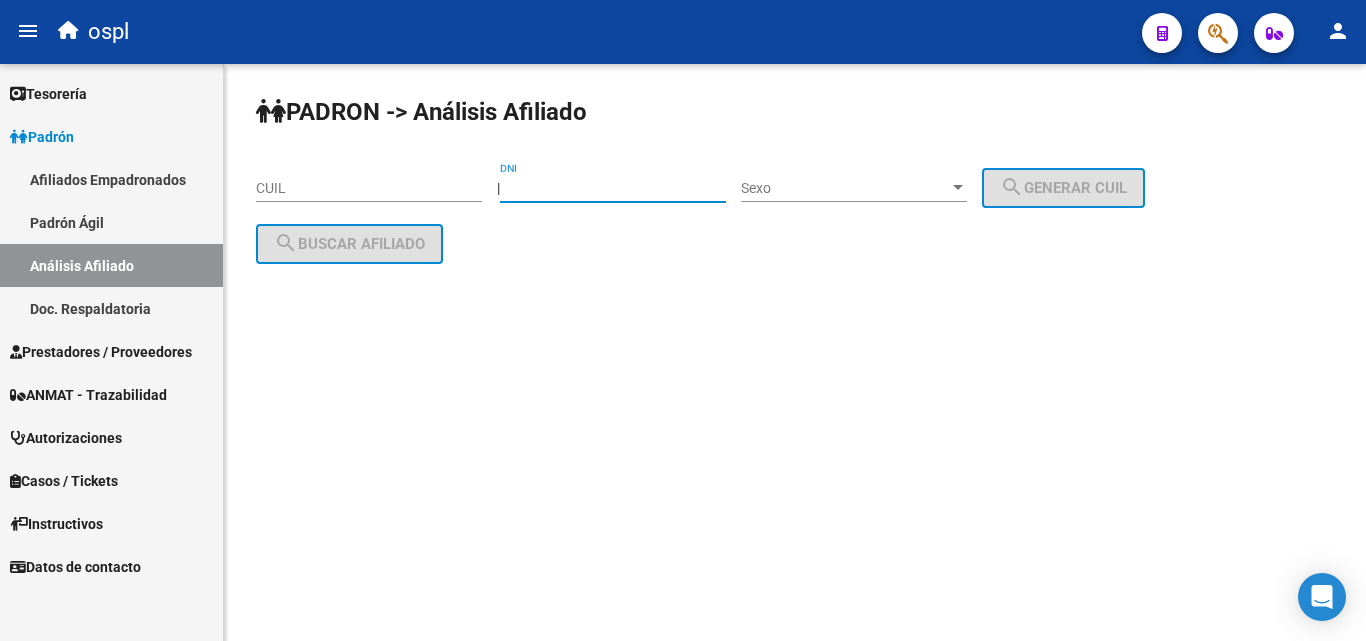 paste on "[CUIL]" 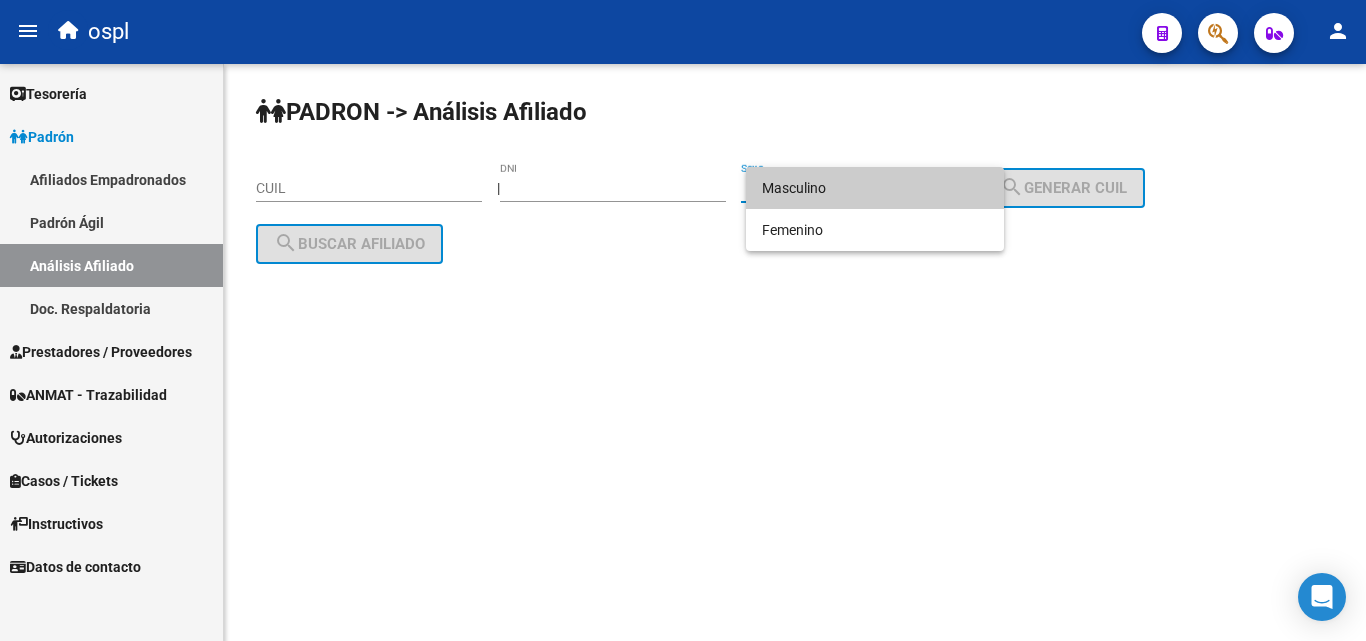 click on "Masculino" at bounding box center [875, 188] 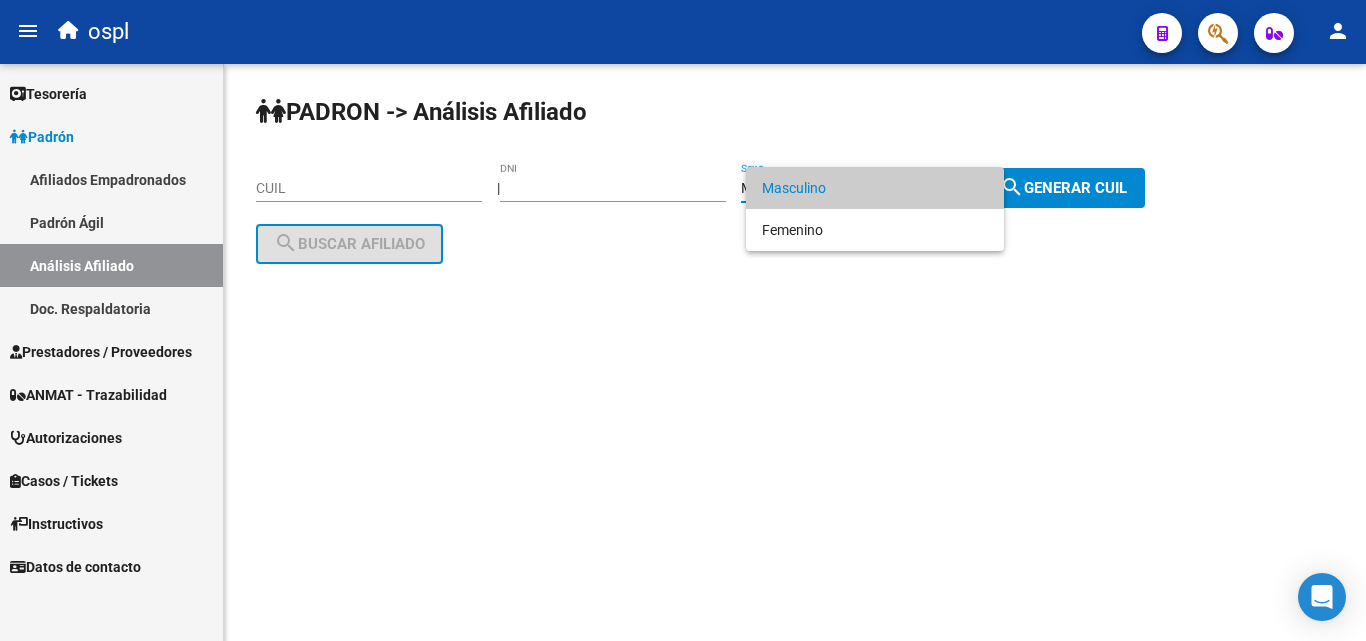 click at bounding box center (683, 320) 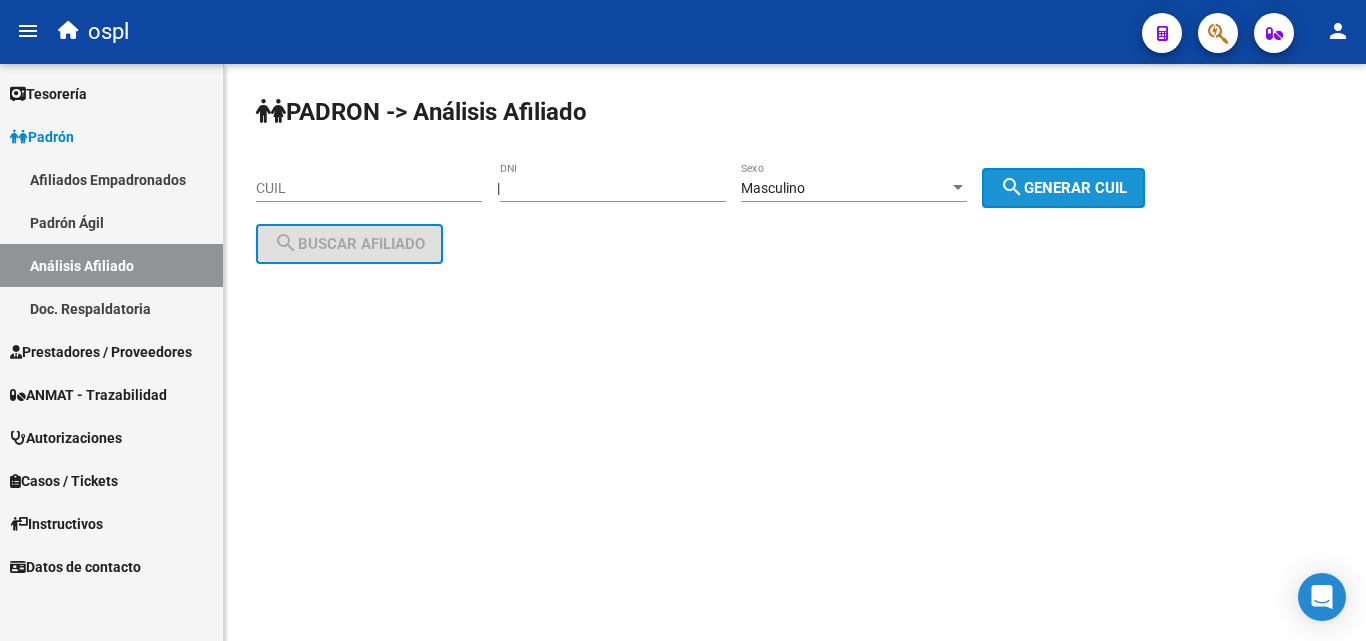 click on "search  Generar CUIL" 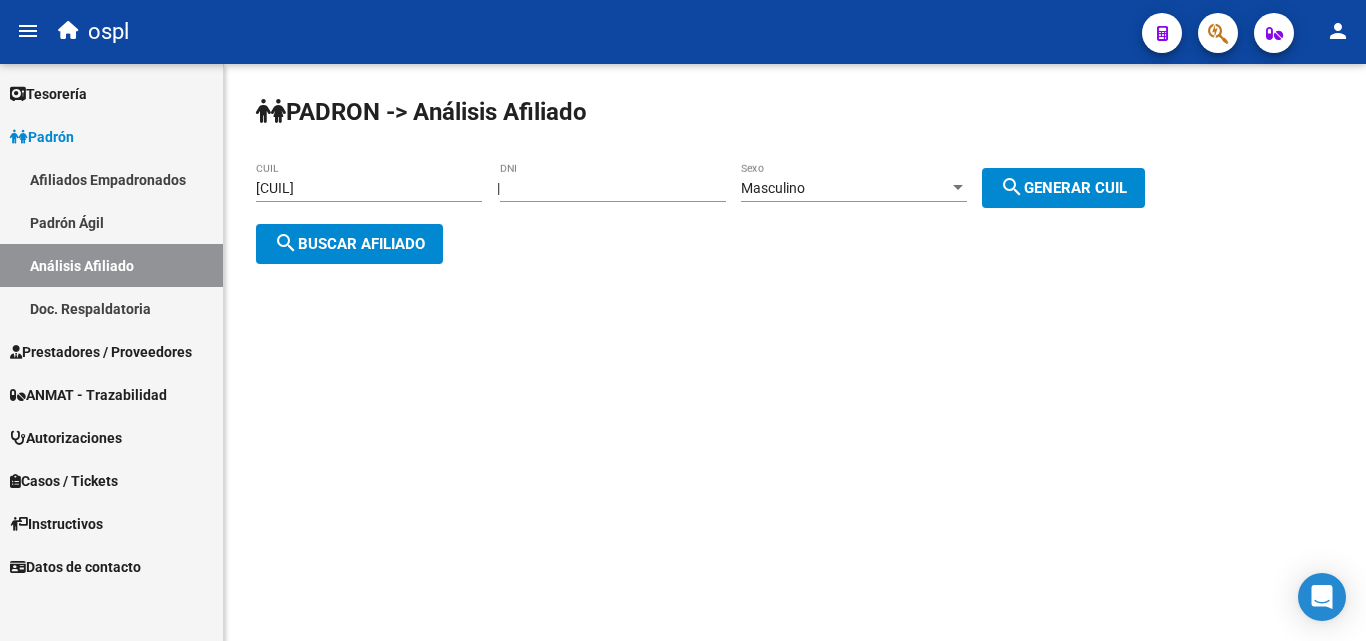 click on "search  Buscar afiliado" 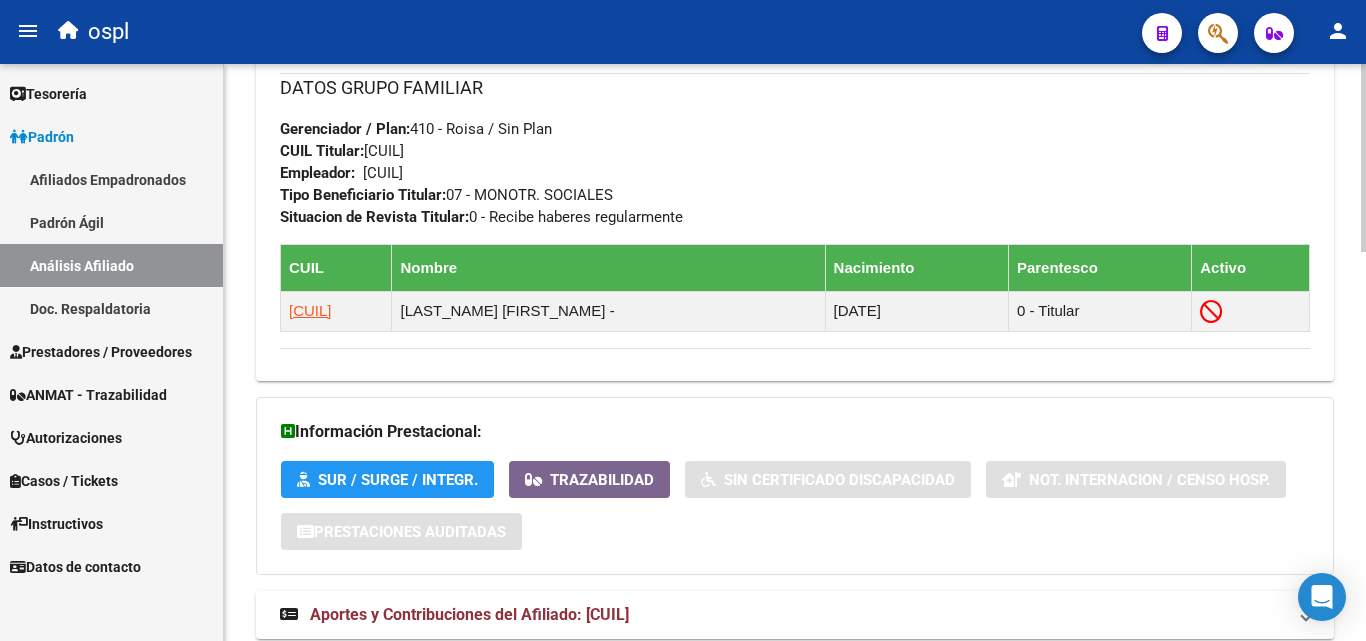 scroll, scrollTop: 1196, scrollLeft: 0, axis: vertical 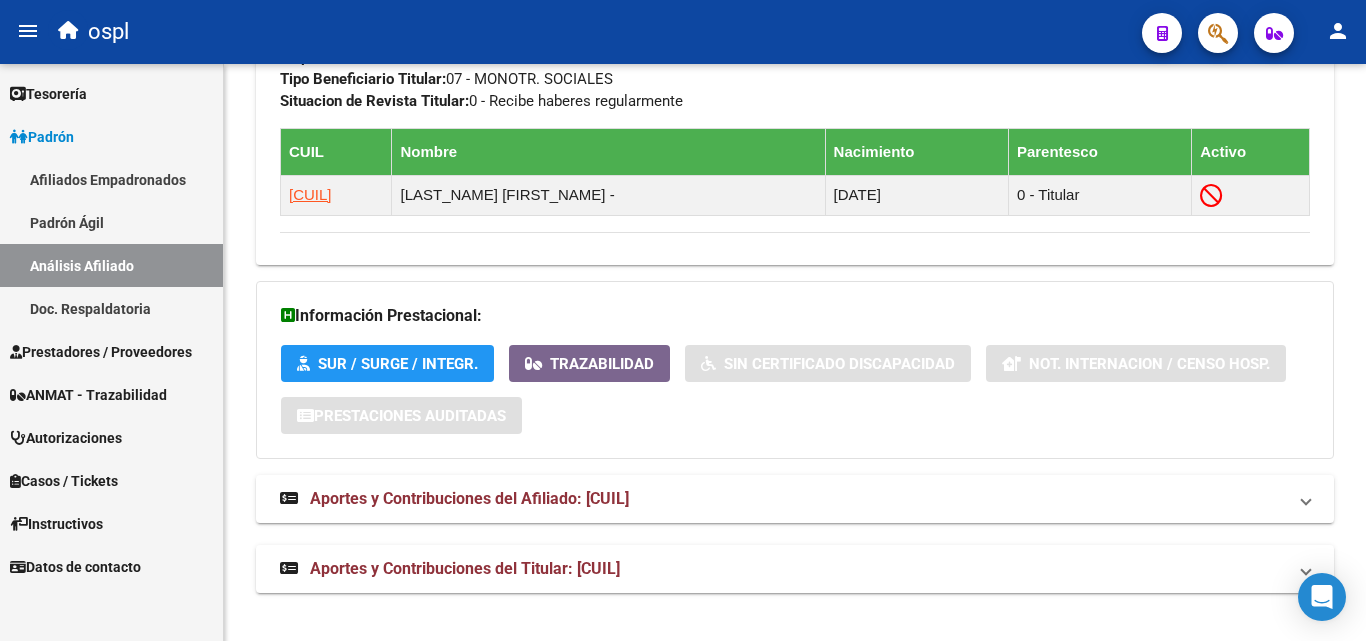 click on "Análisis Afiliado" at bounding box center [111, 265] 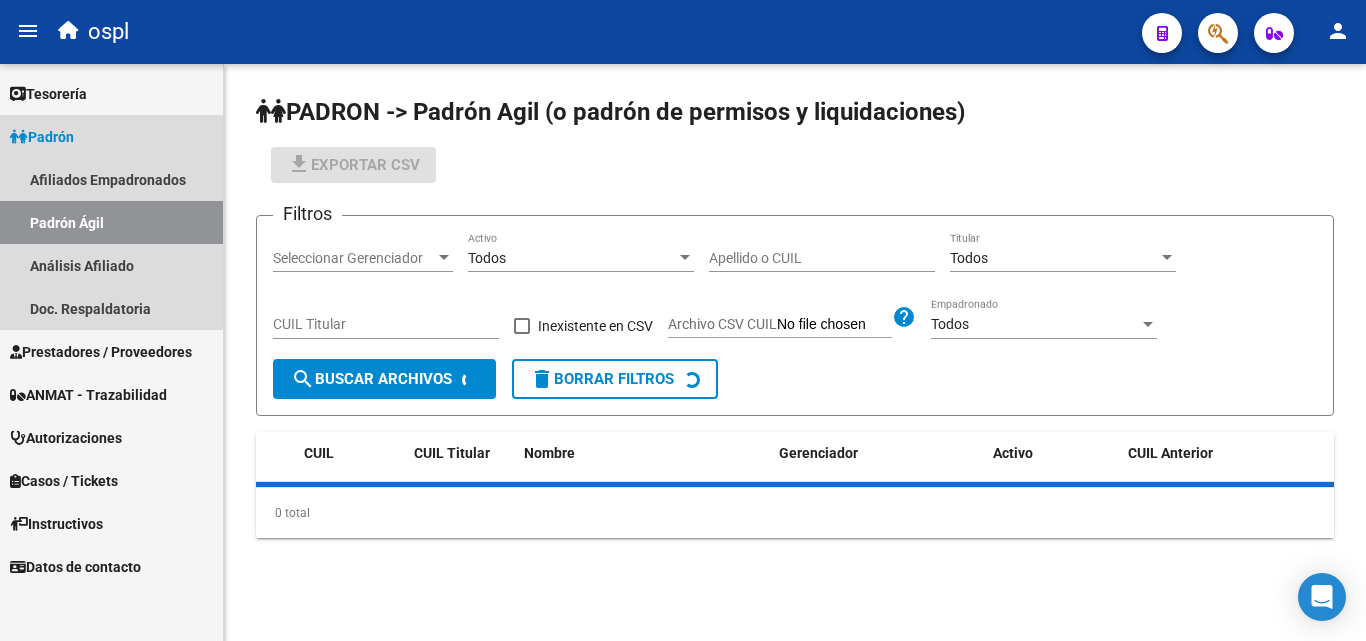 scroll, scrollTop: 0, scrollLeft: 0, axis: both 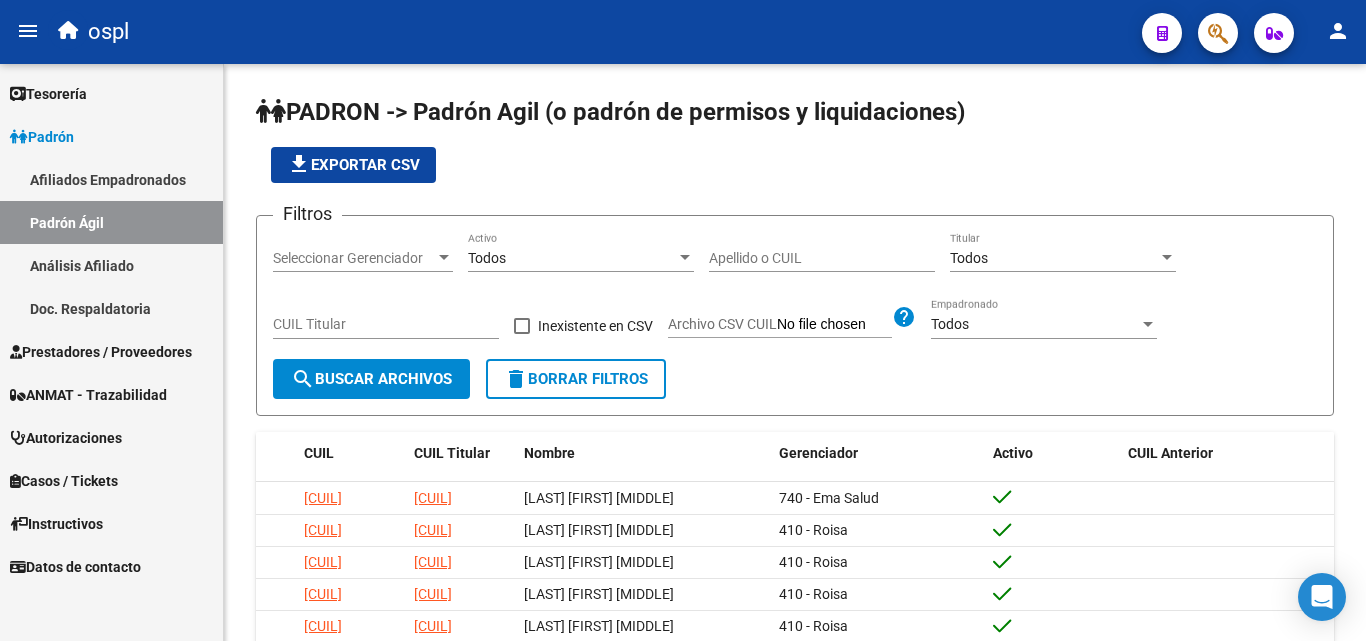 click on "Análisis Afiliado" at bounding box center [111, 265] 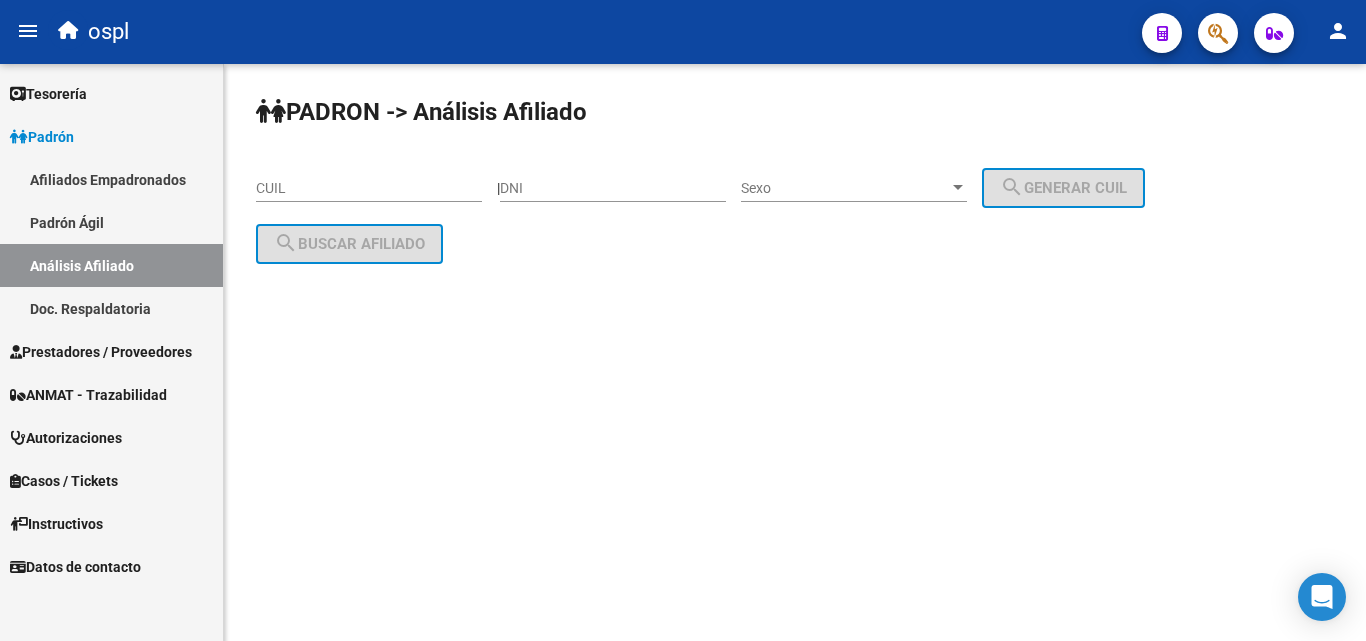 click on "Prestadores / Proveedores" at bounding box center (101, 352) 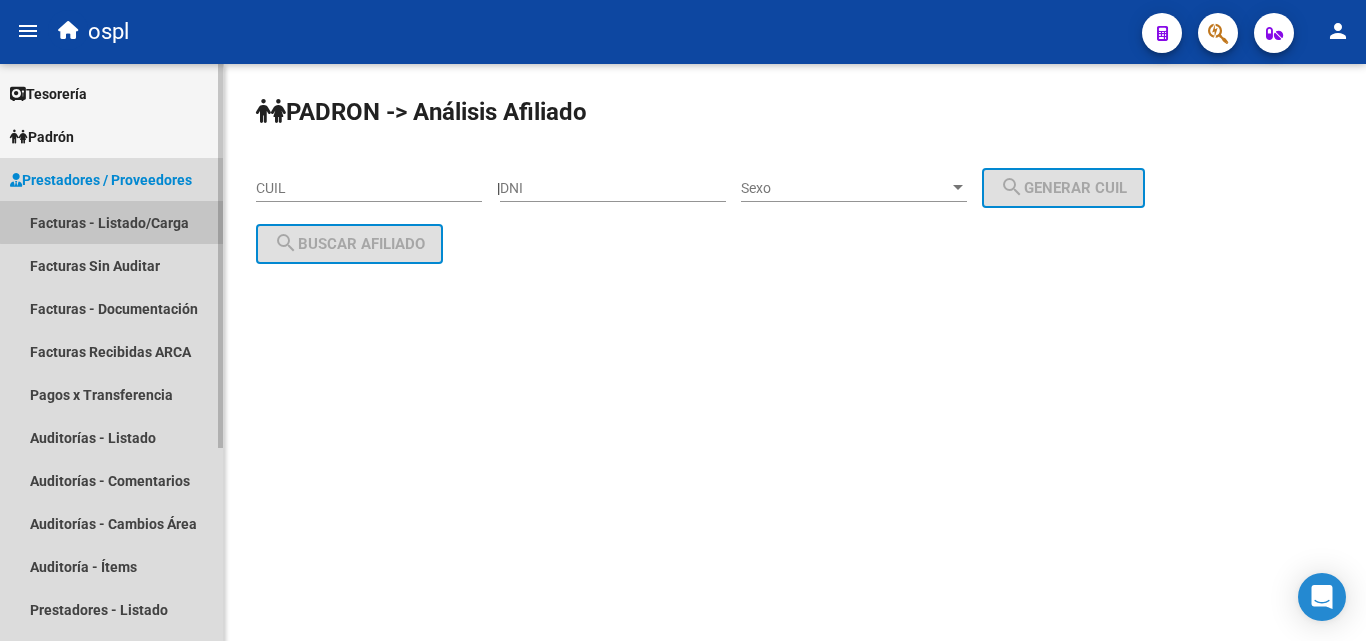click on "Facturas - Listado/Carga" at bounding box center (111, 222) 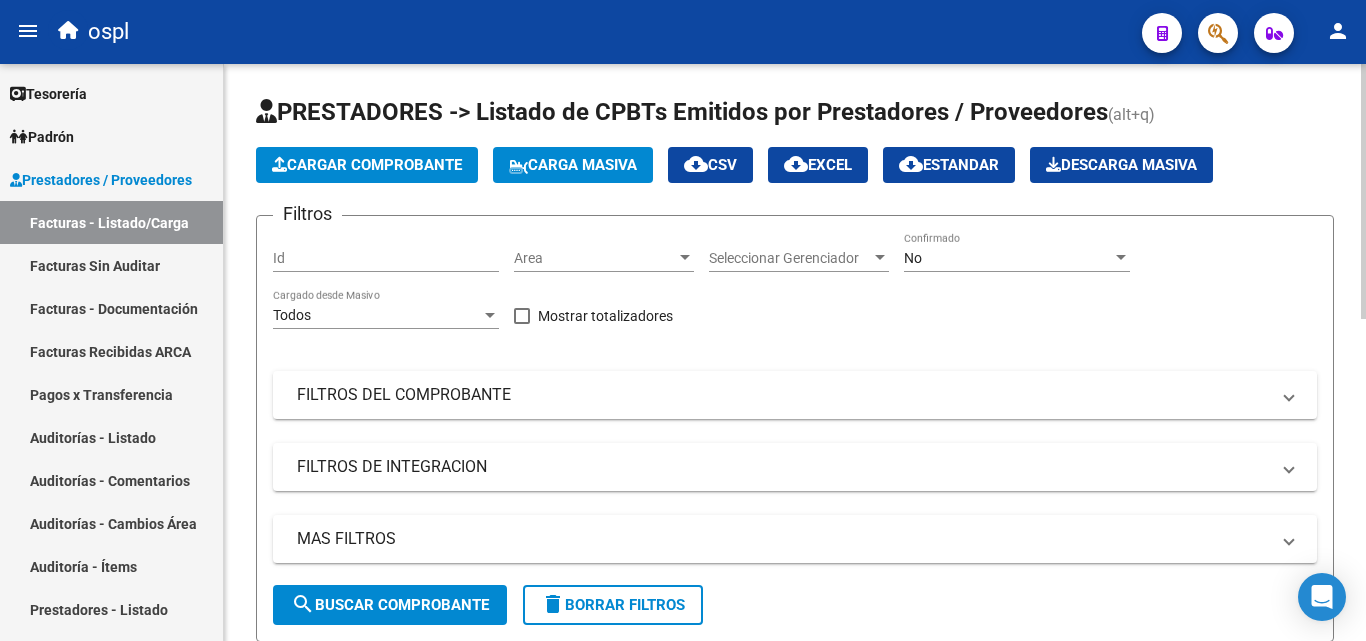 click on "PRESTADORES -> Listado de CPBTs Emitidos por Prestadores / Proveedores (alt+q)   Cargar Comprobante
Carga Masiva  cloud_download  CSV  cloud_download  EXCEL  cloud_download  Estandar   Descarga Masiva
Filtros Id Area Area Seleccionar Gerenciador Seleccionar Gerenciador No Confirmado Todos Cargado desde Masivo   Mostrar totalizadores   FILTROS DEL COMPROBANTE  Comprobante Tipo Comprobante Tipo Start date – End date Fec. Comprobante Desde / Hasta Días Emisión Desde(cant. días) Días Emisión Hasta(cant. días) CUIT / Razón Social Pto. Venta Nro. Comprobante Código SSS CAE Válido CAE Válido Todos Cargado Módulo Hosp. Todos Tiene facturacion Apócrifa Hospital Refes  FILTROS DE INTEGRACION  Período De Prestación Campos del Archivo de Rendición Devuelto x SSS (dr_envio) Todos Rendido x SSS (dr_envio) Tipo de Registro Tipo de Registro Período Presentación Período Presentación Campos del Legajo Asociado (preaprobación) Afiliado Legajo (cuil/nombre) Todos Solo facturas preaprobadas Todos –" 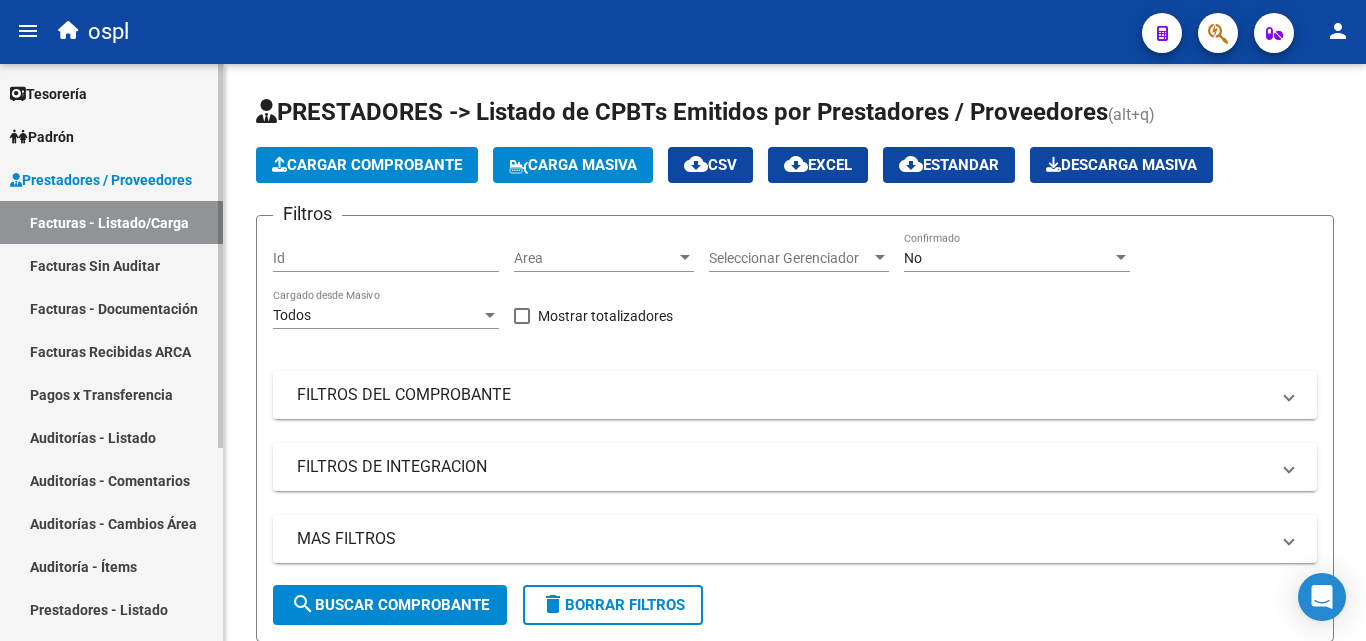 click on "Auditorías - Listado" at bounding box center (111, 437) 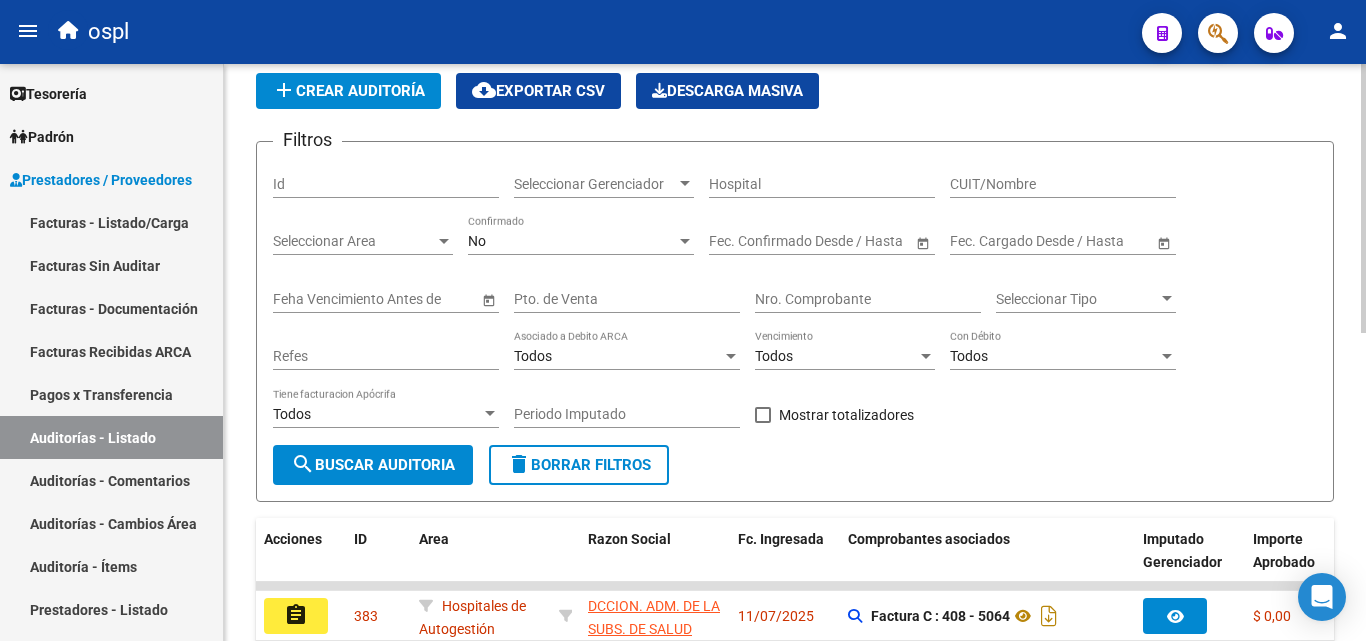 scroll, scrollTop: 100, scrollLeft: 0, axis: vertical 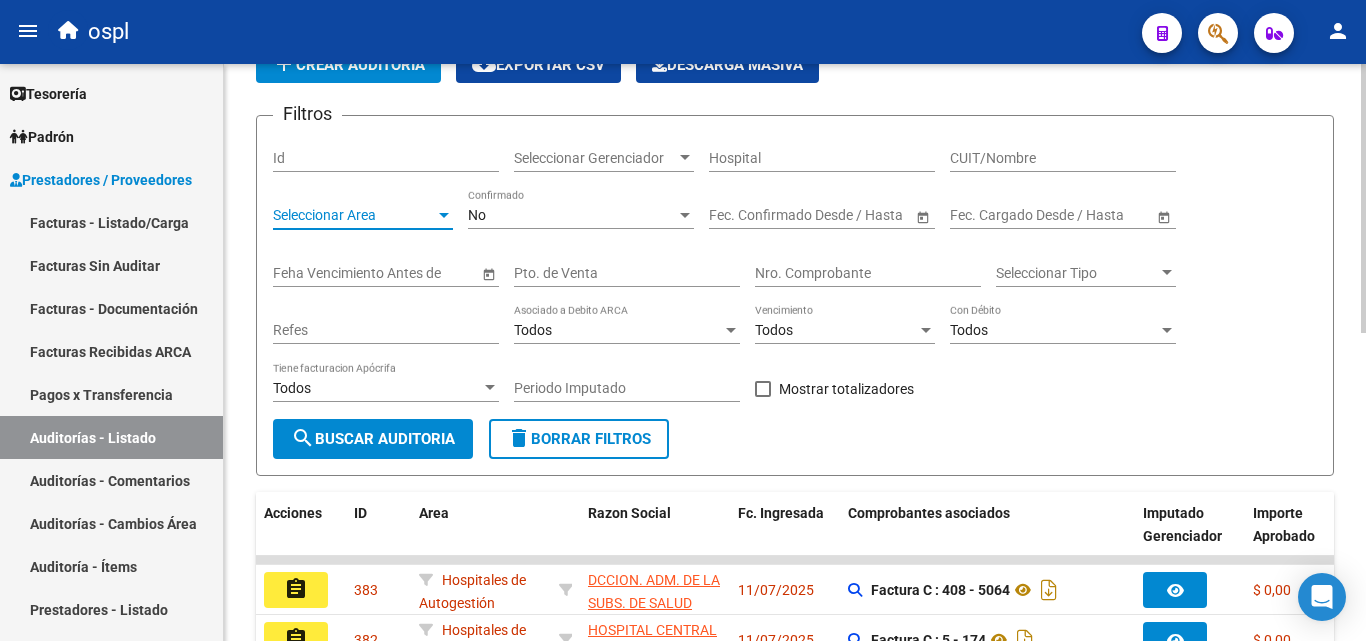 click on "Seleccionar Area" at bounding box center [354, 215] 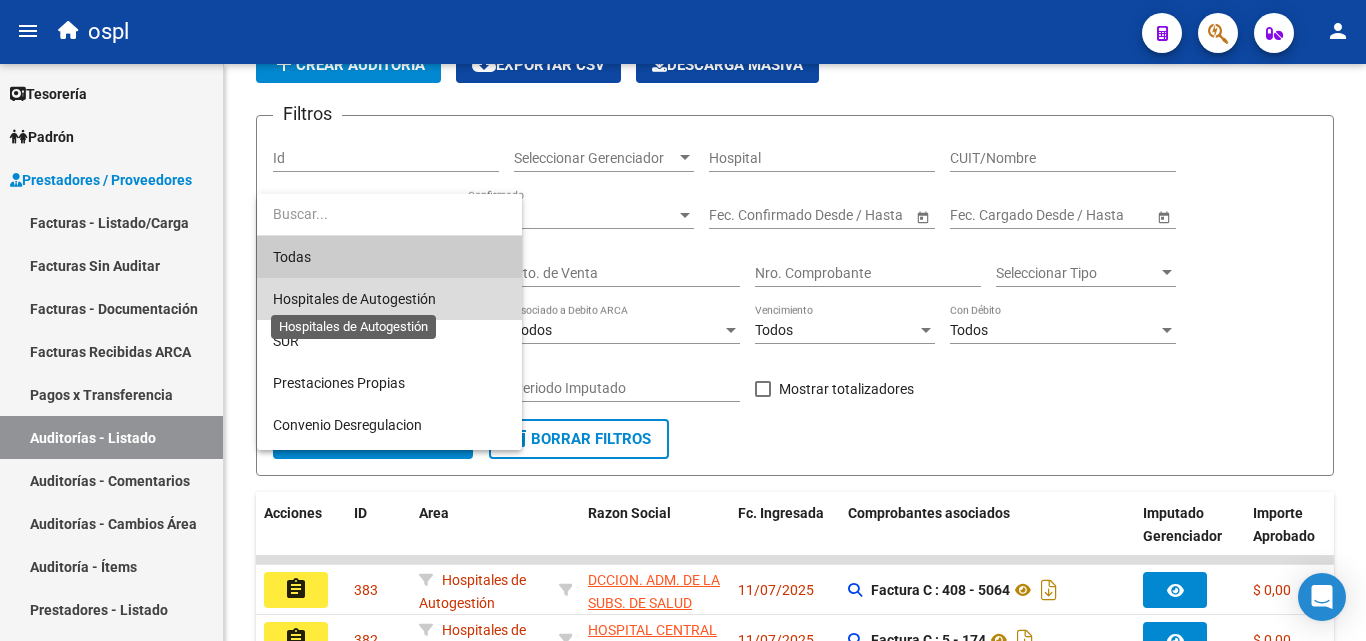 click on "Hospitales de Autogestión" at bounding box center (354, 299) 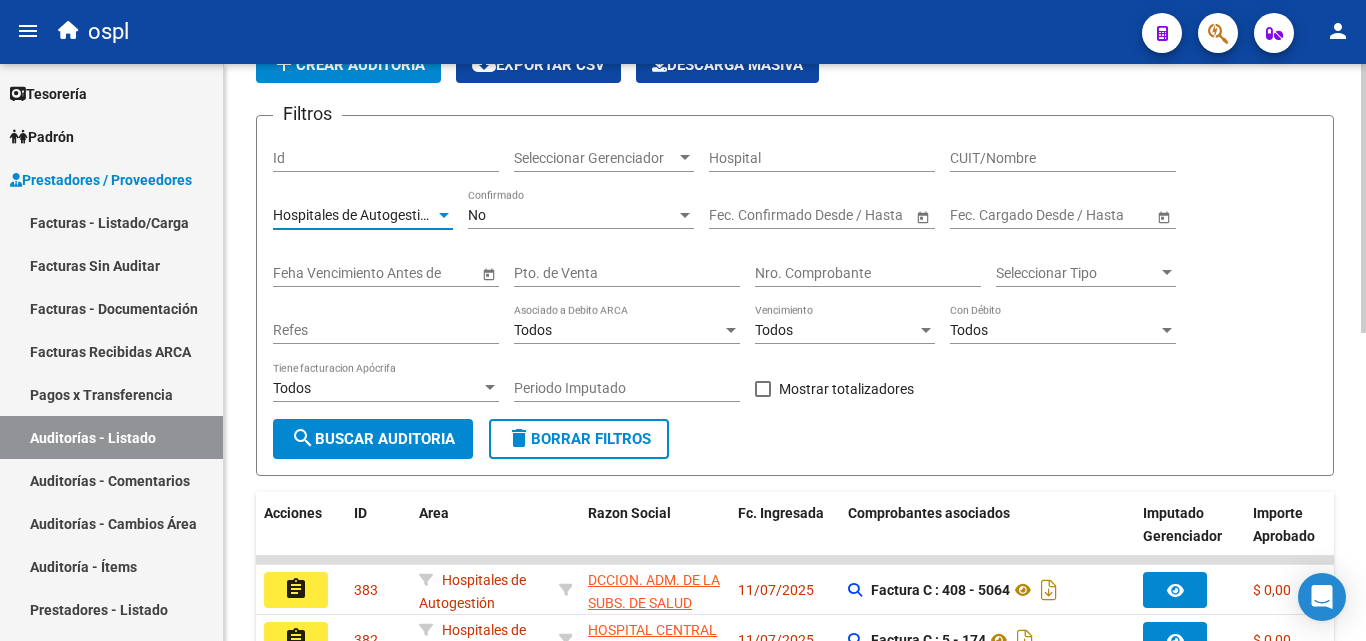click on "Todos" at bounding box center (1054, 330) 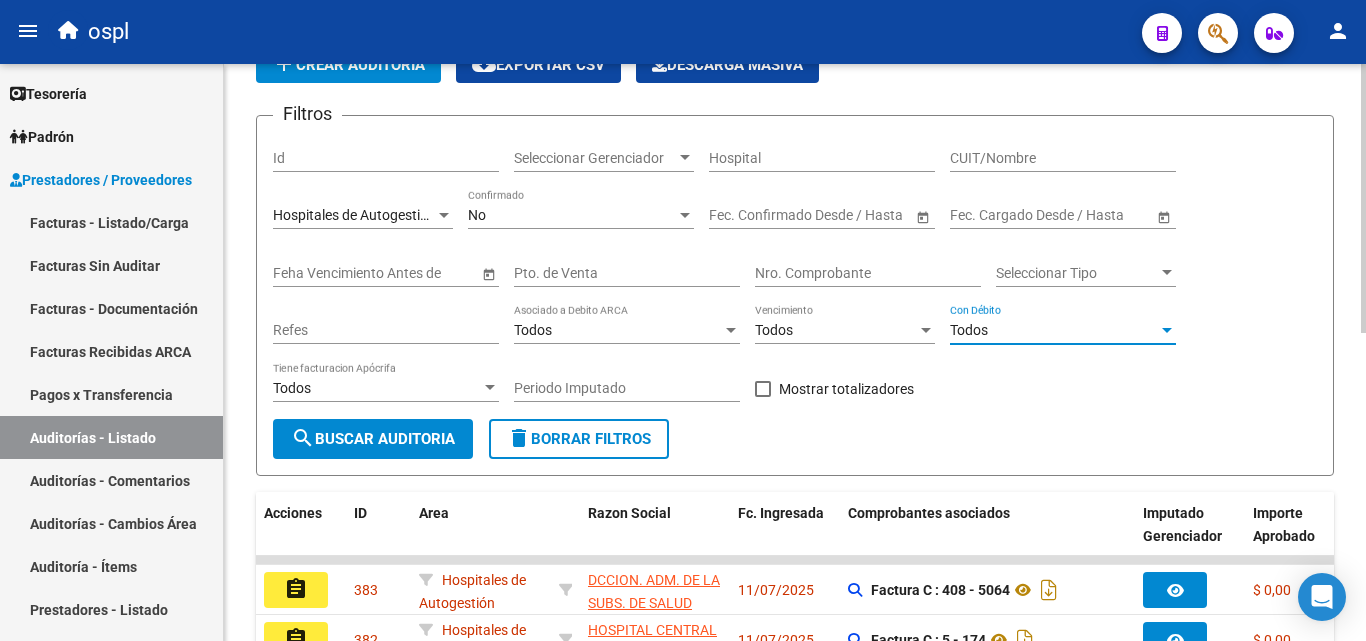 click on "Todos" at bounding box center (1054, 330) 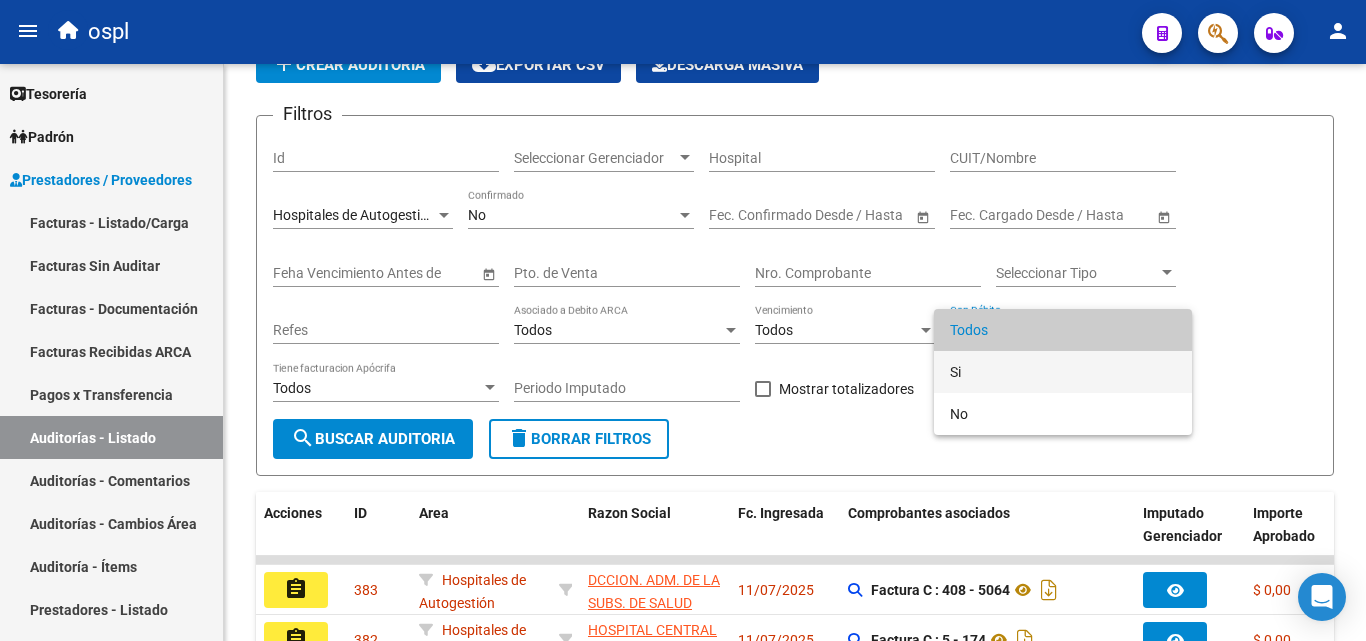click on "Si" at bounding box center (1063, 372) 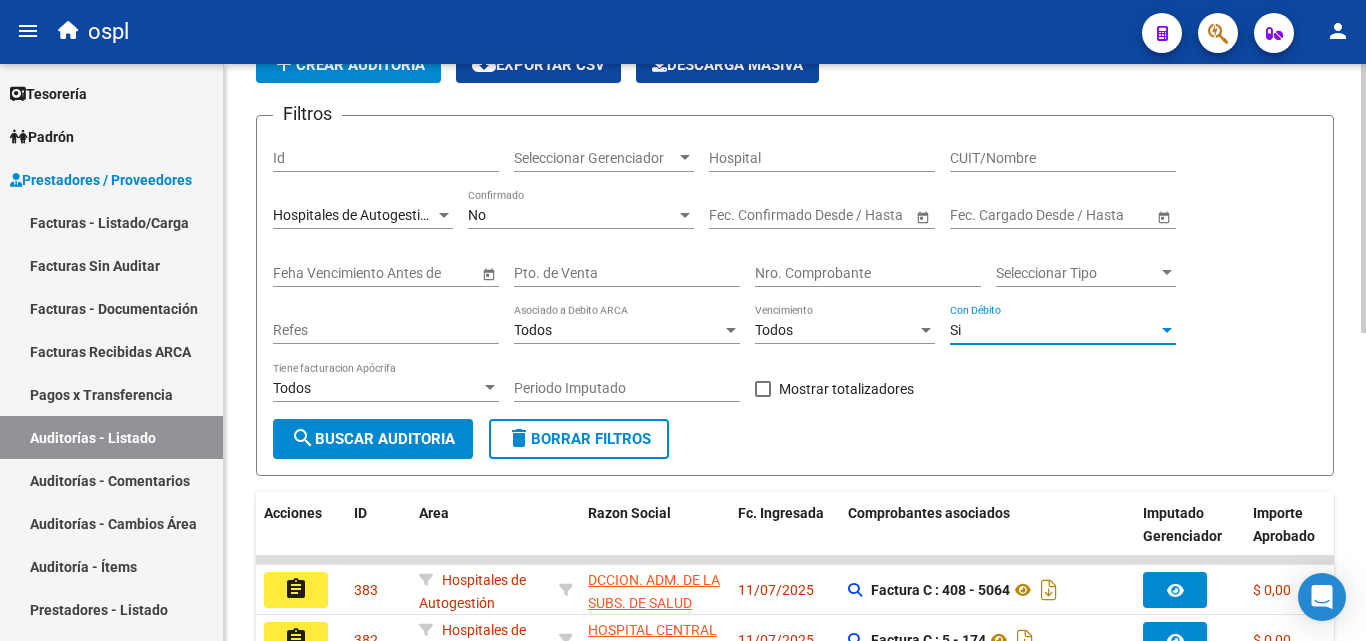 click on "Filtros Id Seleccionar Gerenciador Seleccionar Gerenciador Hospital CUIT/Nombre Hospitales de Autogestión Seleccionar Area No Confirmado Start date – End date Fec. Confirmado Desde / Hasta Start date – End date Fec. Cargado Desde / Hasta Feha Vencimiento Antes de Pto. de Venta Nro. Comprobante Seleccionar Tipo Seleccionar Tipo Refes Todos Asociado a Debito ARCA Todos Vencimiento Si Con Débito Todos Tiene facturacion Apócrifa Periodo Imputado    Mostrar totalizadores" 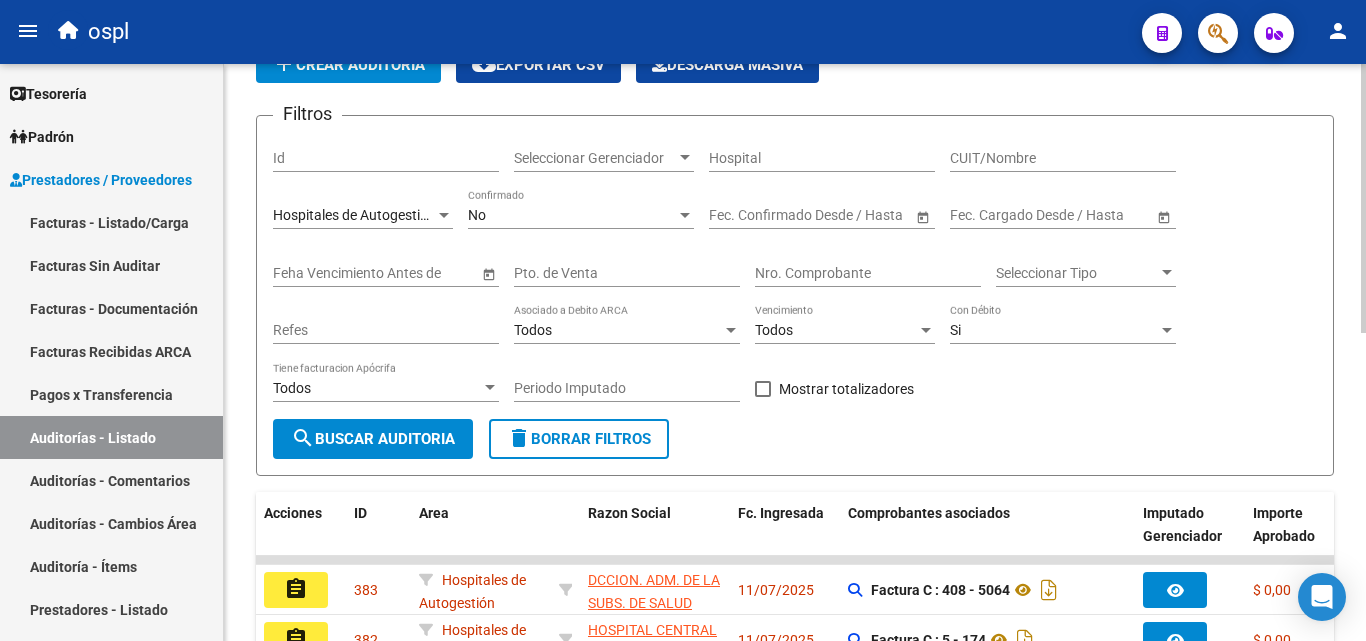 click on "search  Buscar Auditoria" 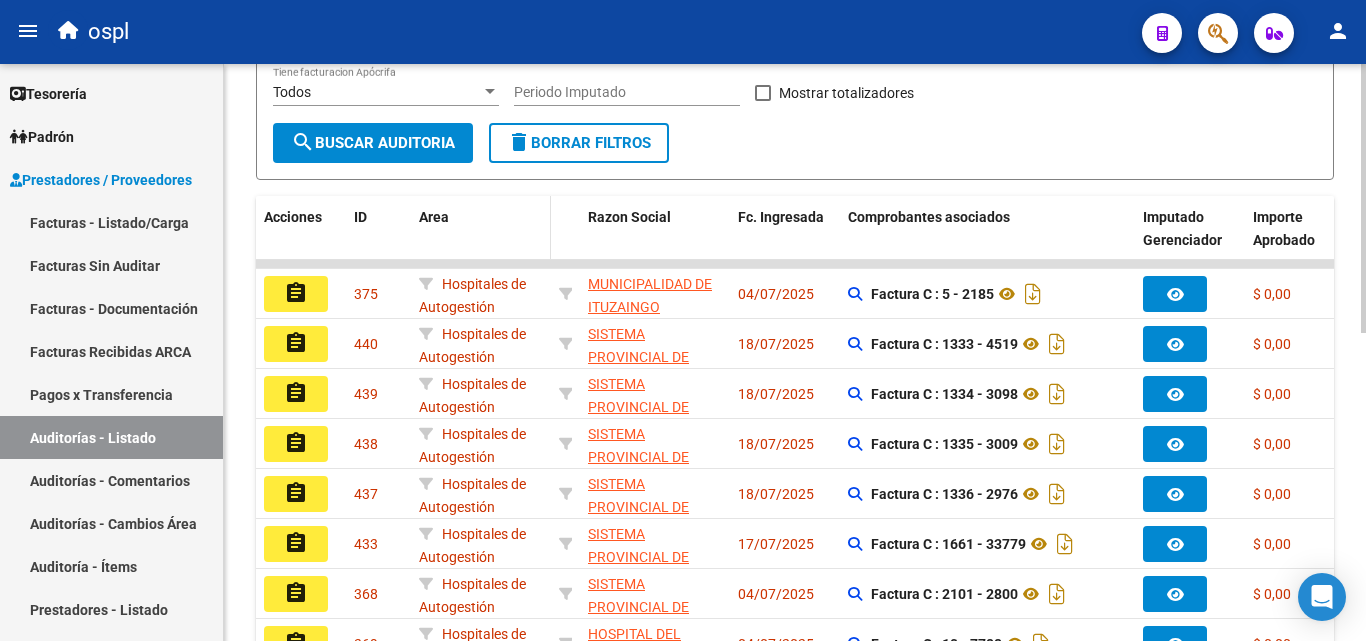 scroll, scrollTop: 400, scrollLeft: 0, axis: vertical 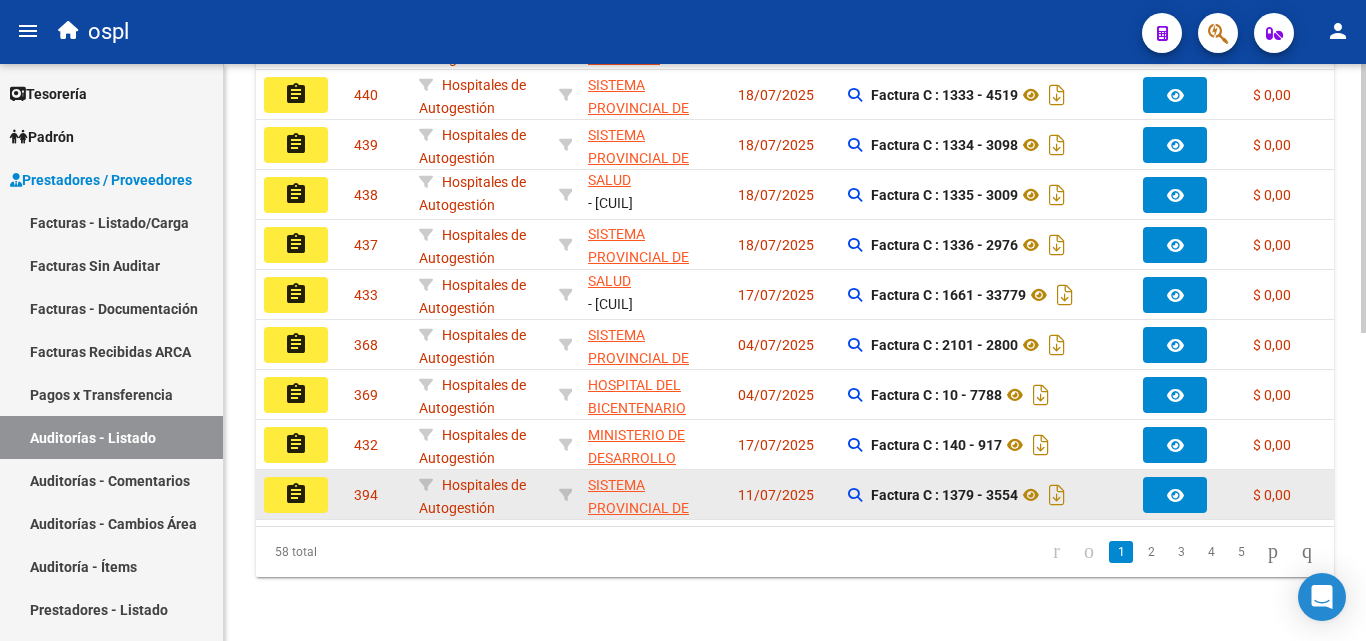 click on "Hospitales de Autogestión" 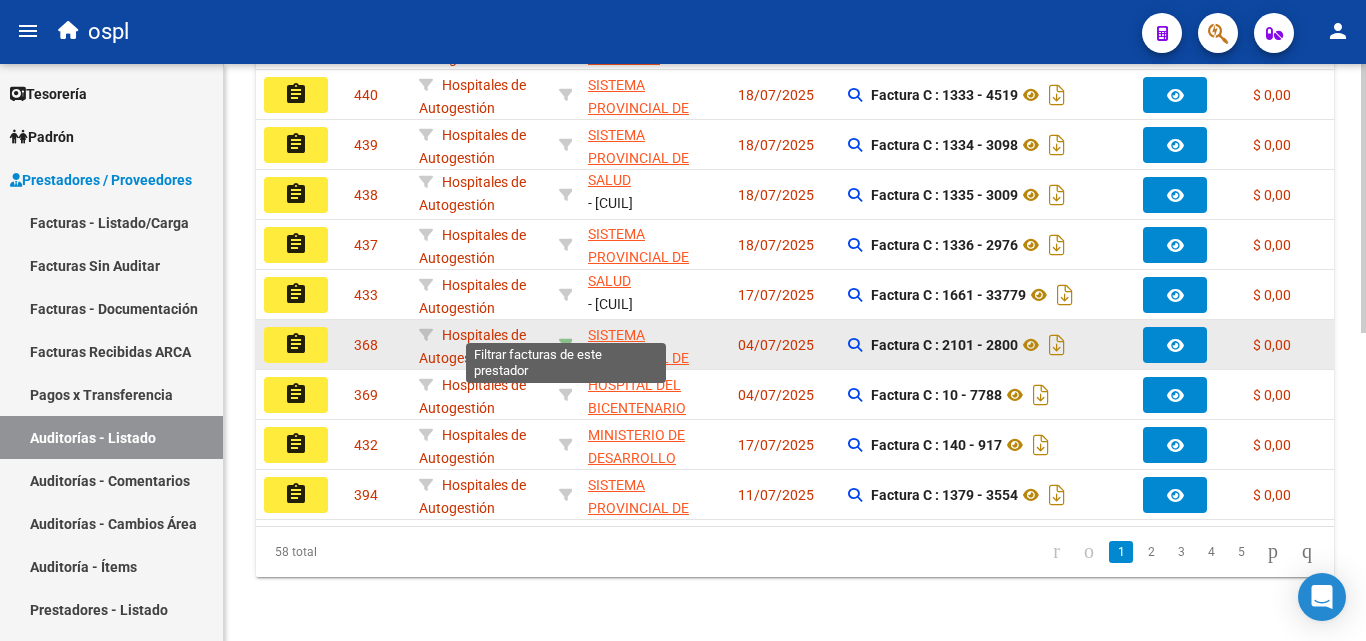 click 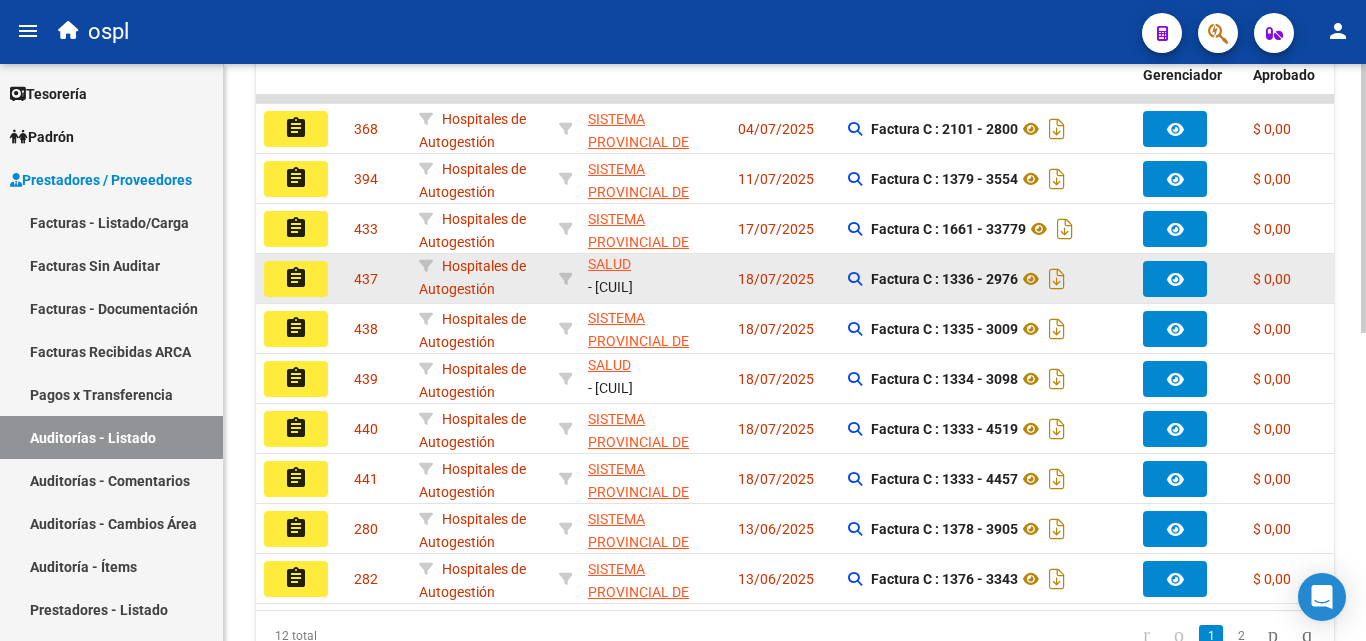 scroll, scrollTop: 661, scrollLeft: 0, axis: vertical 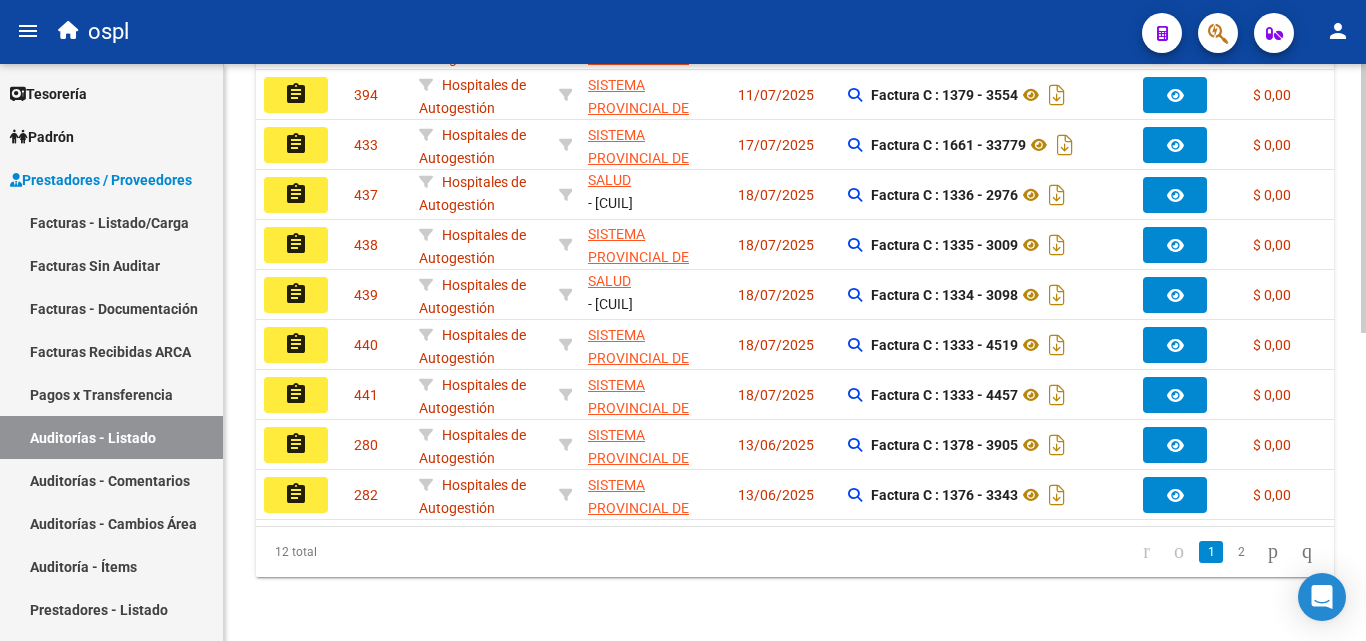 drag, startPoint x: 1231, startPoint y: 556, endPoint x: 1219, endPoint y: 558, distance: 12.165525 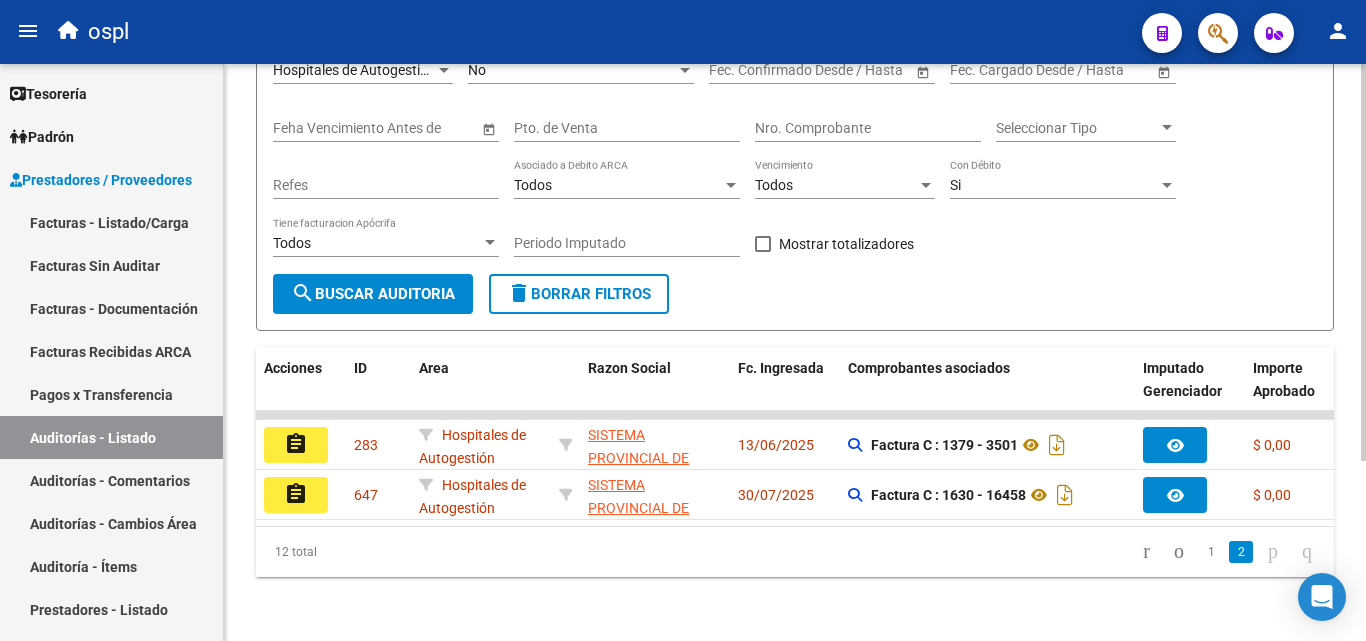 scroll, scrollTop: 261, scrollLeft: 0, axis: vertical 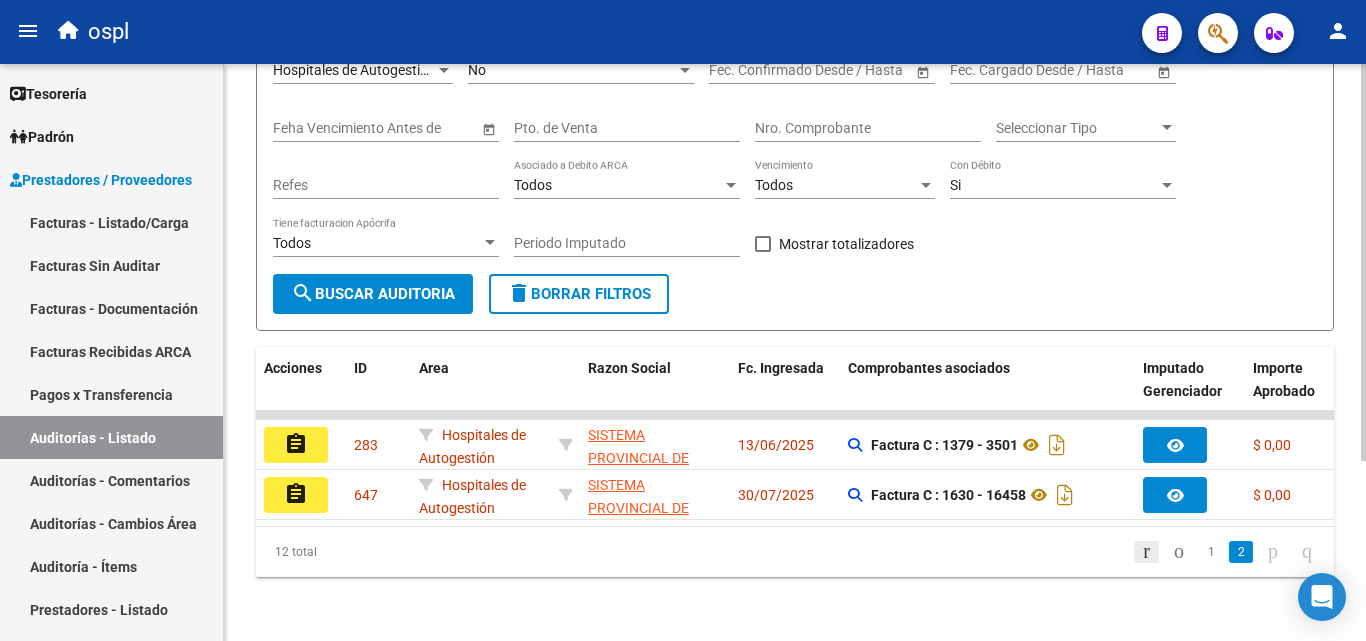 click 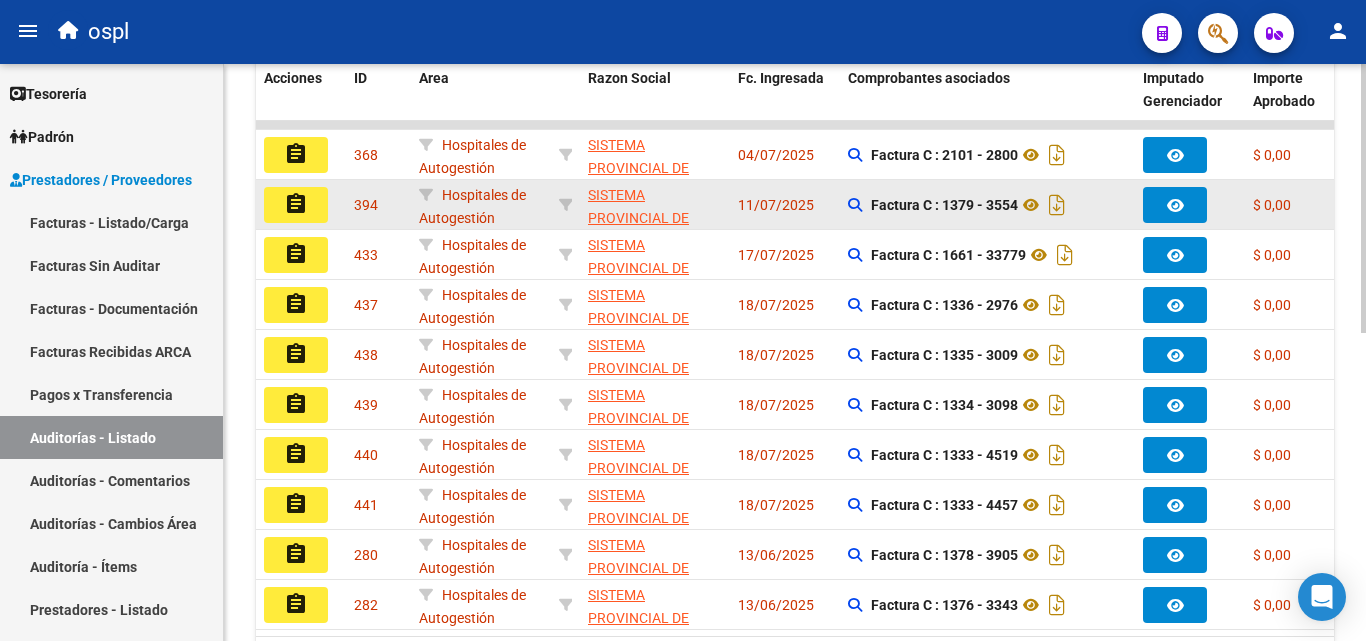 scroll, scrollTop: 561, scrollLeft: 0, axis: vertical 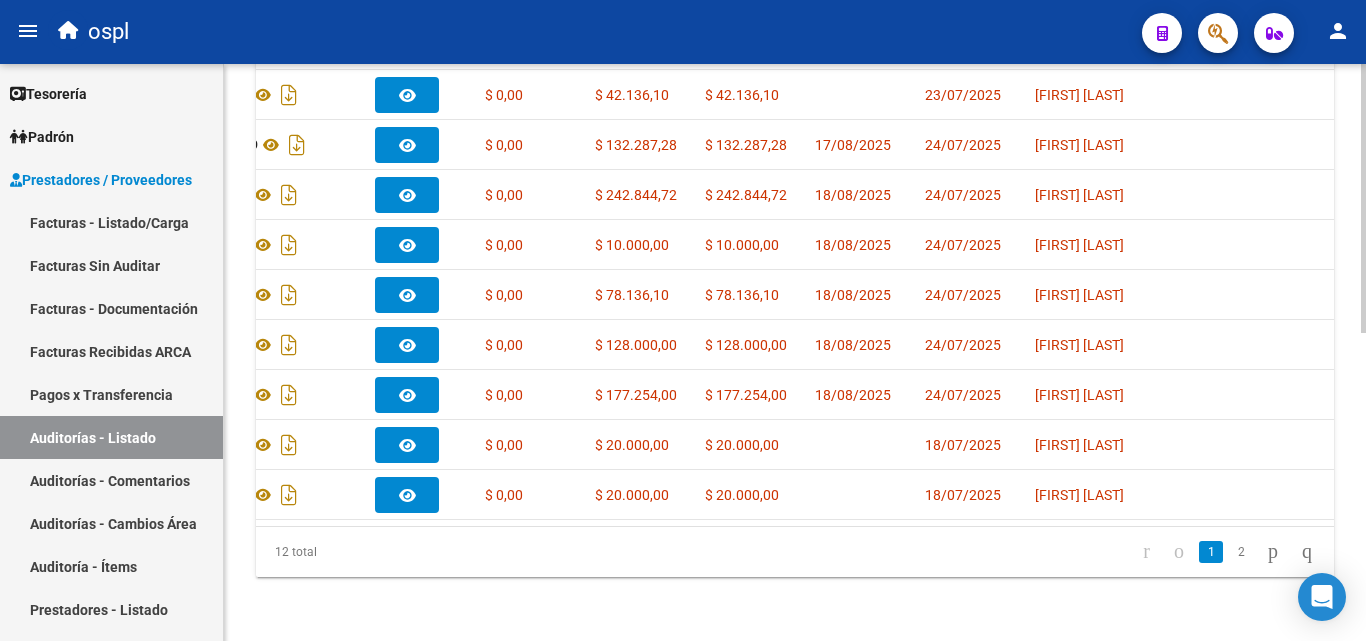 drag, startPoint x: 939, startPoint y: 638, endPoint x: 979, endPoint y: 505, distance: 138.88484 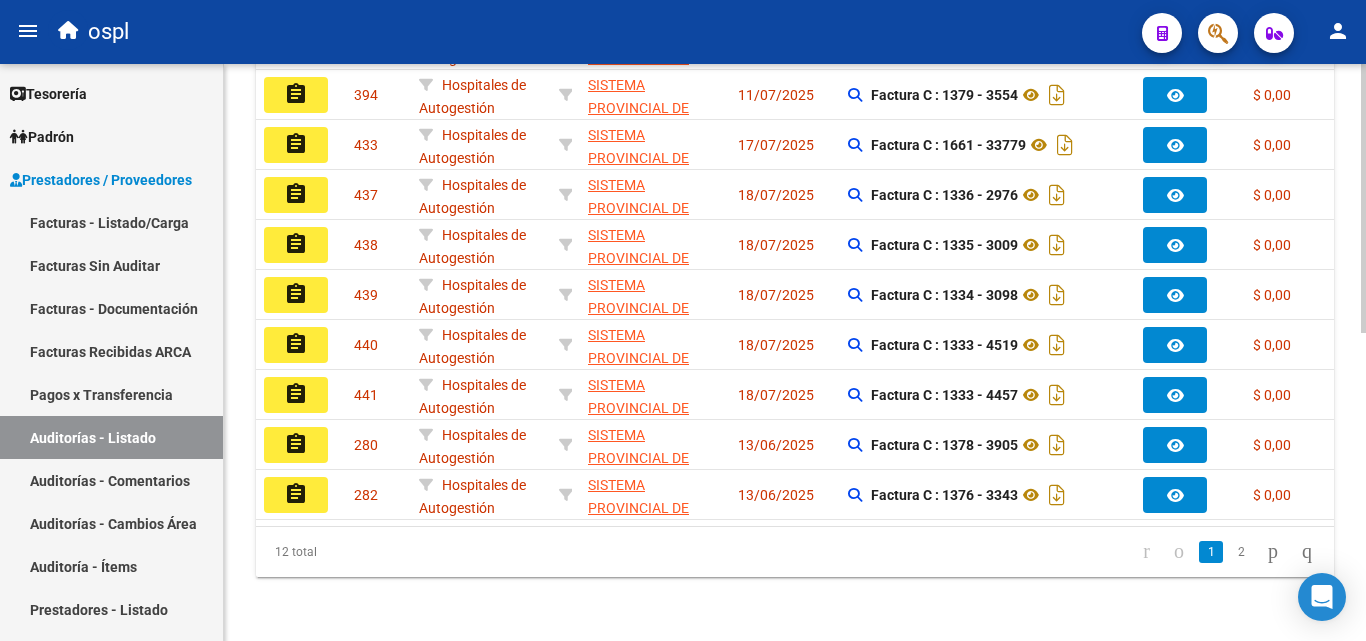 click on "PRESTADORES -> Auditoría de Comprobantes / Prestaciones add  Crear Auditoría
cloud_download  Exportar CSV   Descarga Masiva
Filtros Id Seleccionar Gerenciador Seleccionar Gerenciador Hospital [CUIL] CUIT/Nombre Hospitales de Autogestión Seleccionar Area No Confirmado Start date – End date Fec. Confirmado Desde / Hasta Start date – End date Fec. Cargado Desde / Hasta Feha Vencimiento Antes de Pto. de Venta Nro. Comprobante Seleccionar Tipo Seleccionar Tipo Refes Todos Asociado a Debito ARCA Todos Vencimiento Si Con Débito Todos Tiene facturacion Apócrifa Periodo Imputado    Mostrar totalizadores search  Buscar Auditoria  delete  Borrar Filtros  Acciones ID Area Razon Social Fc. Ingresada Comprobantes asociados Imputado Gerenciador Importe Aprobado Importe Debitado Importe Comprobantes Vencimiento FC Creado Usuario Confirmado Por Comentario Vencimiento Auditoría Auditoría externa creada Período Imputado Fecha Debitado x ARCA Monto Debitado x ARCA assignment 368  <0>   - [CUIL]   <0>" 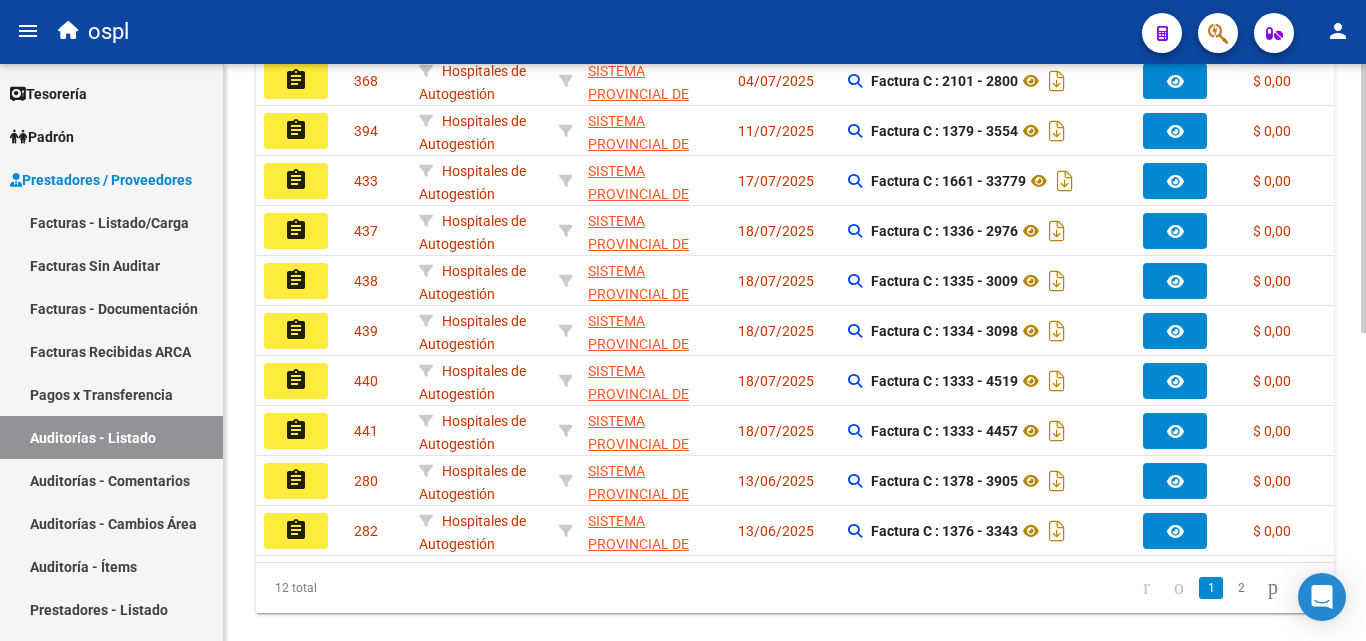 scroll, scrollTop: 561, scrollLeft: 0, axis: vertical 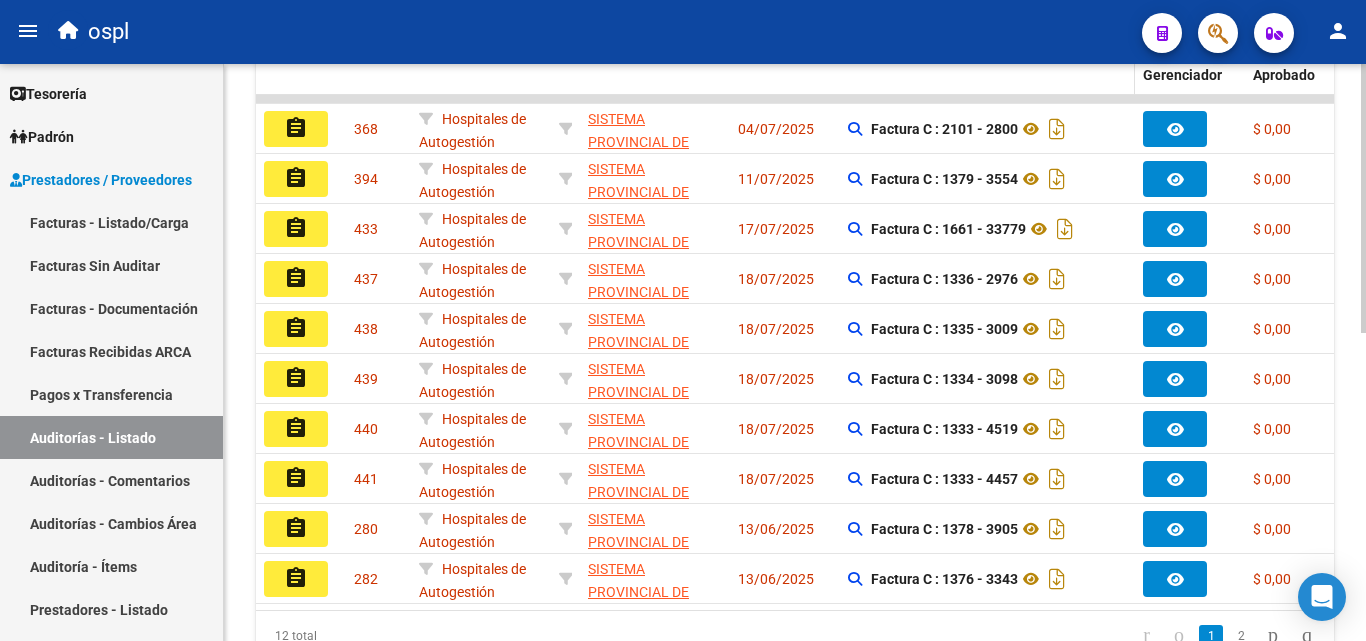 click on "Comprobantes asociados" 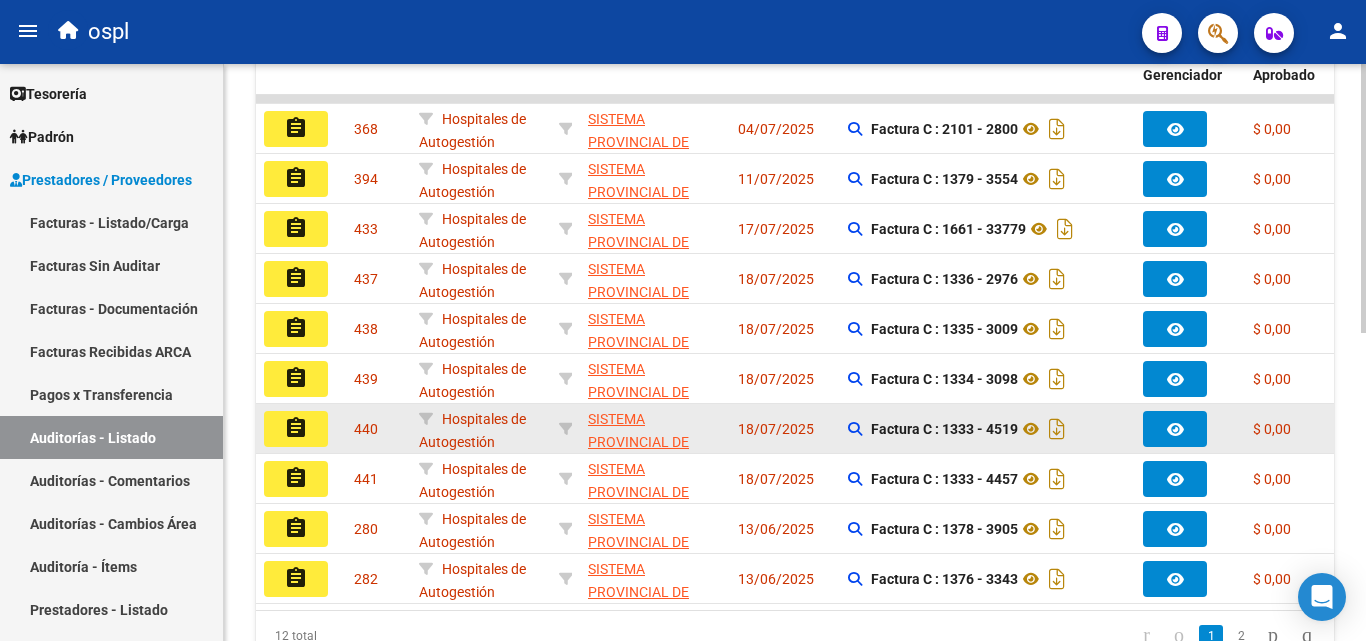 scroll, scrollTop: 661, scrollLeft: 0, axis: vertical 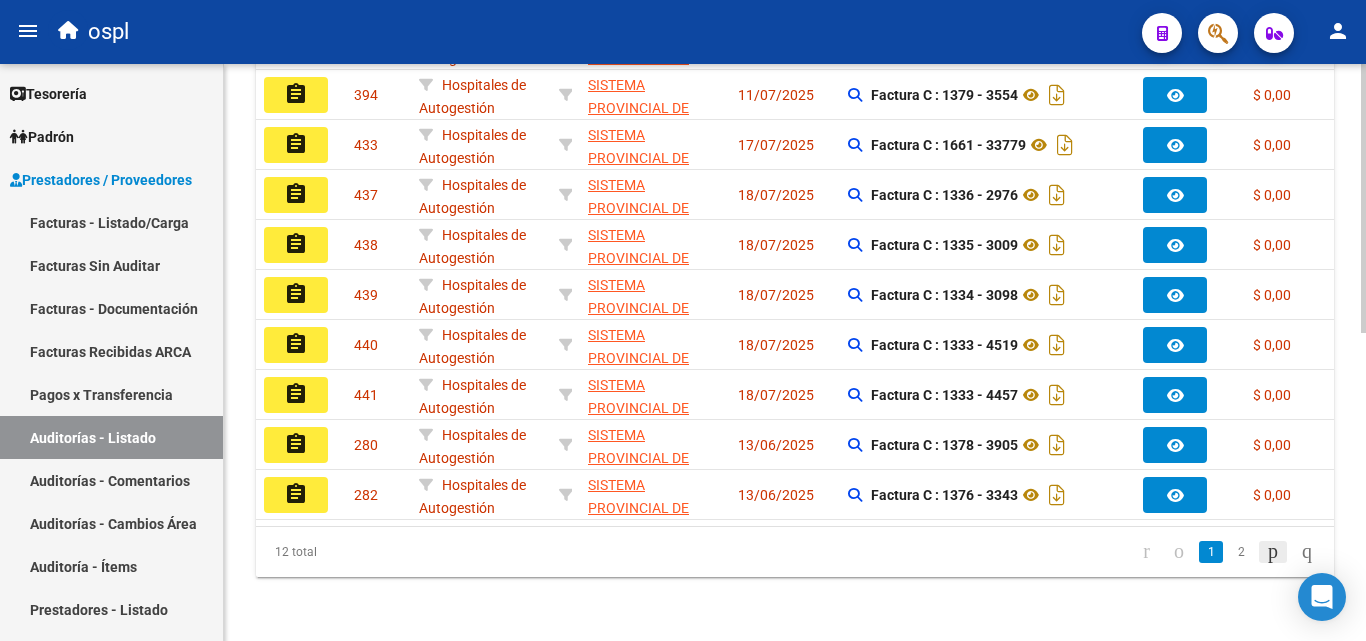 click 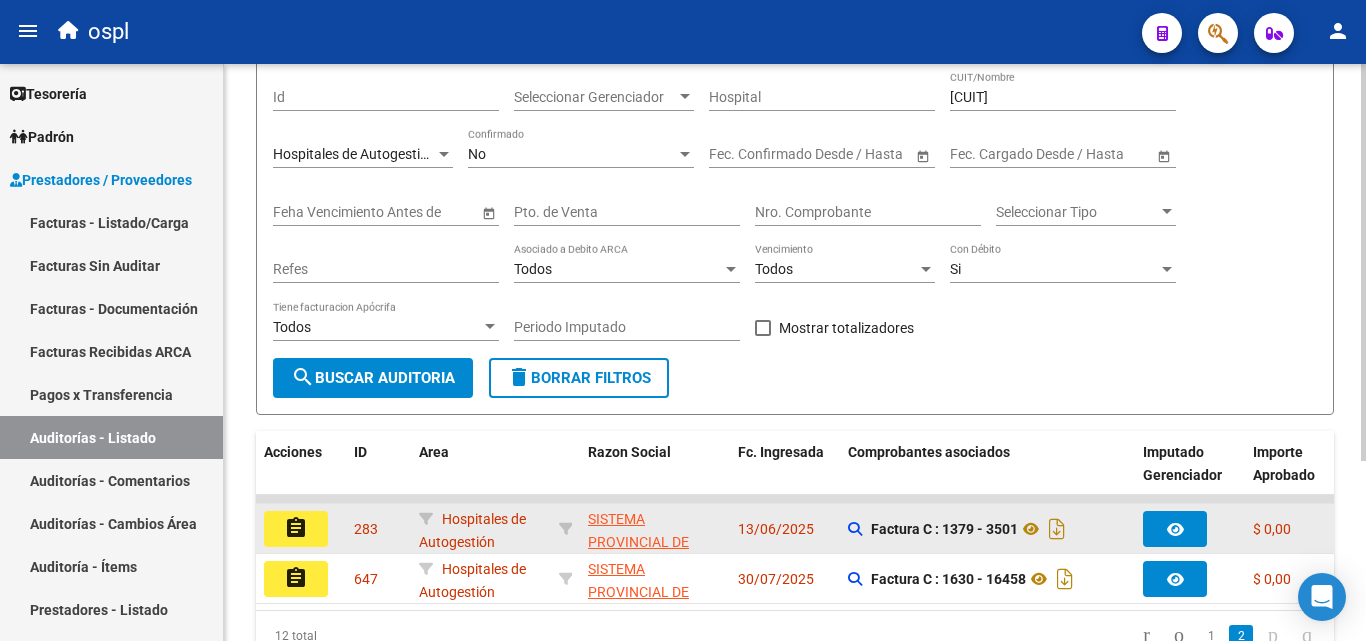 scroll, scrollTop: 261, scrollLeft: 0, axis: vertical 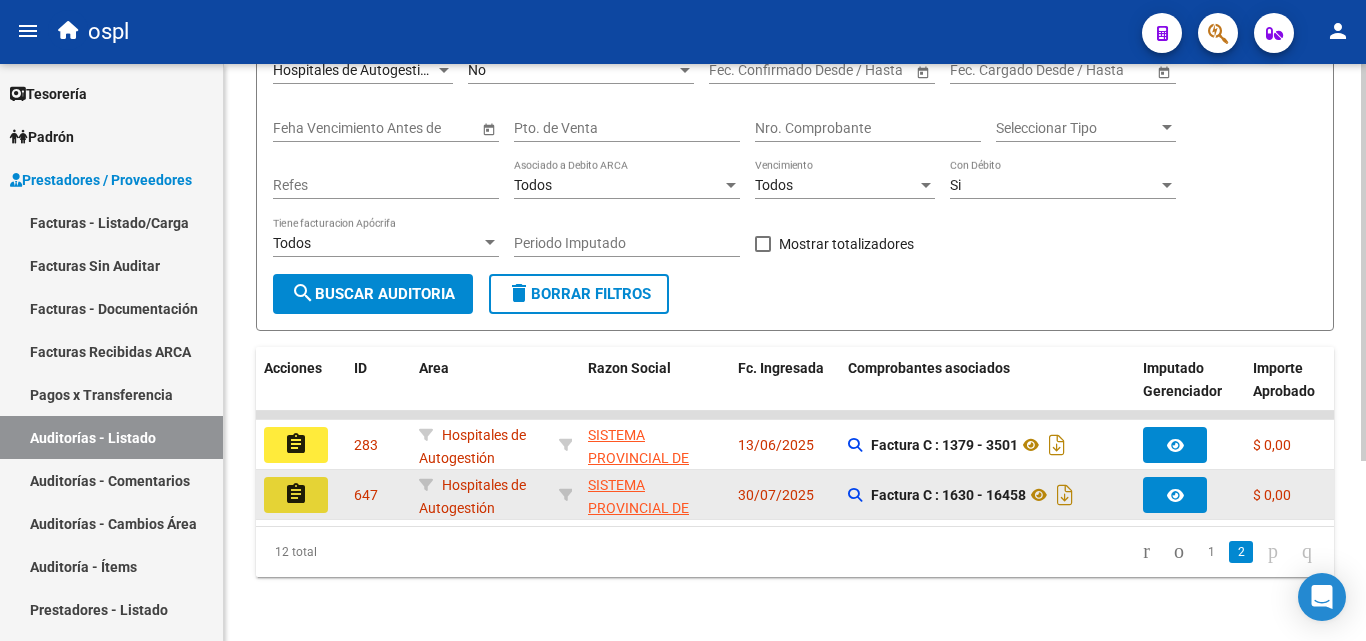 click on "assignment" 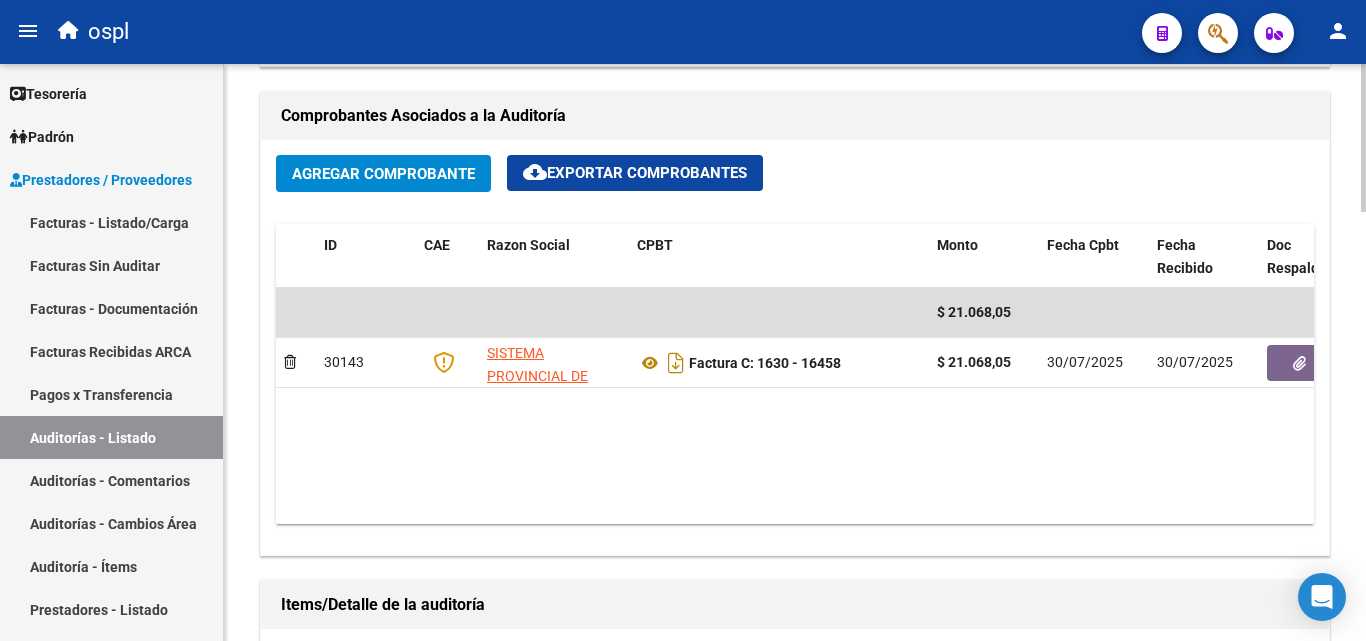 scroll, scrollTop: 900, scrollLeft: 0, axis: vertical 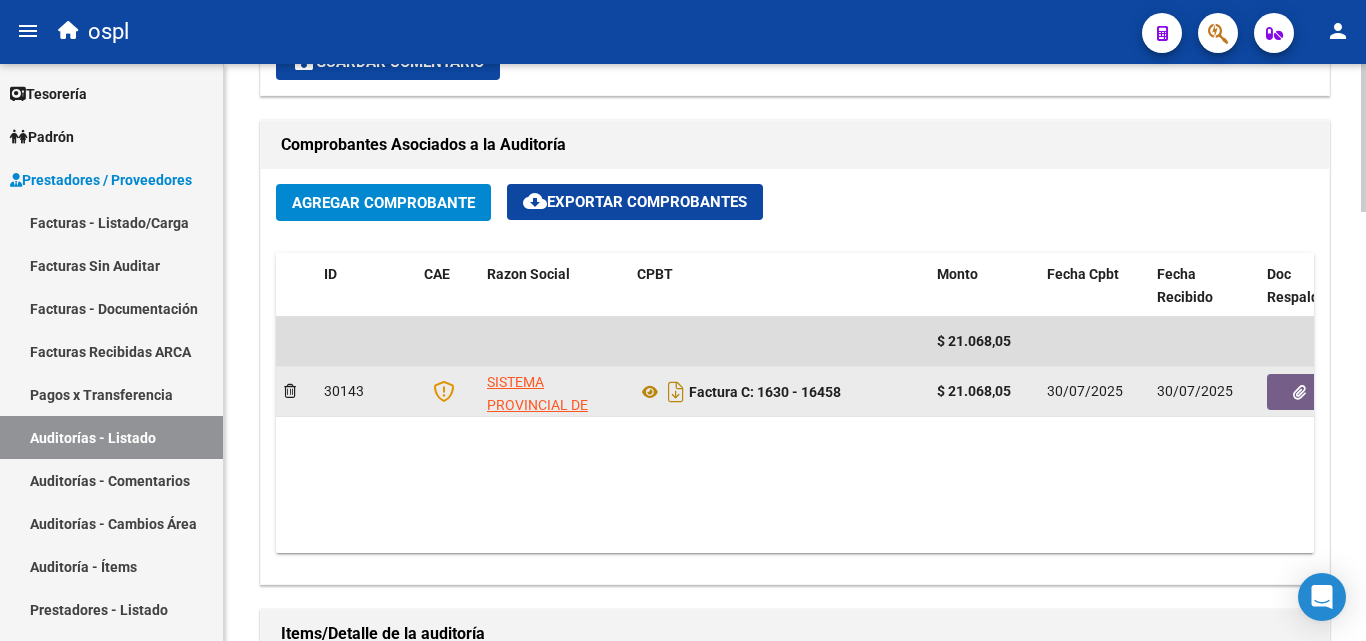 click 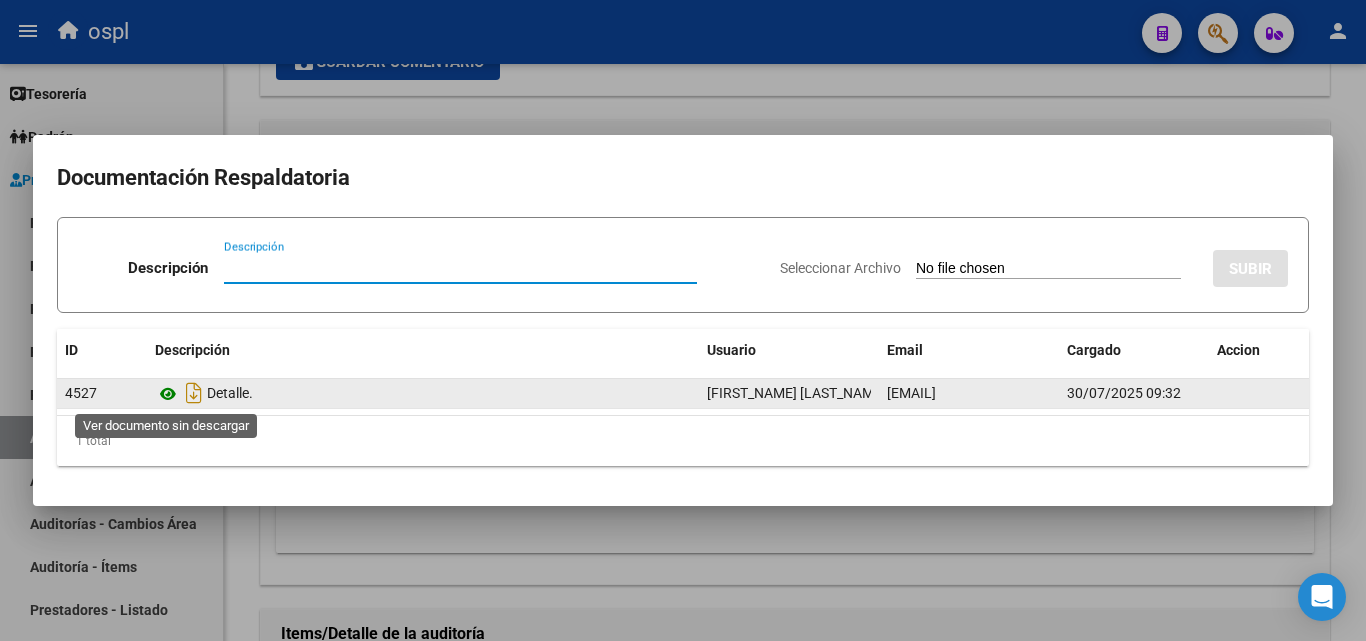 click 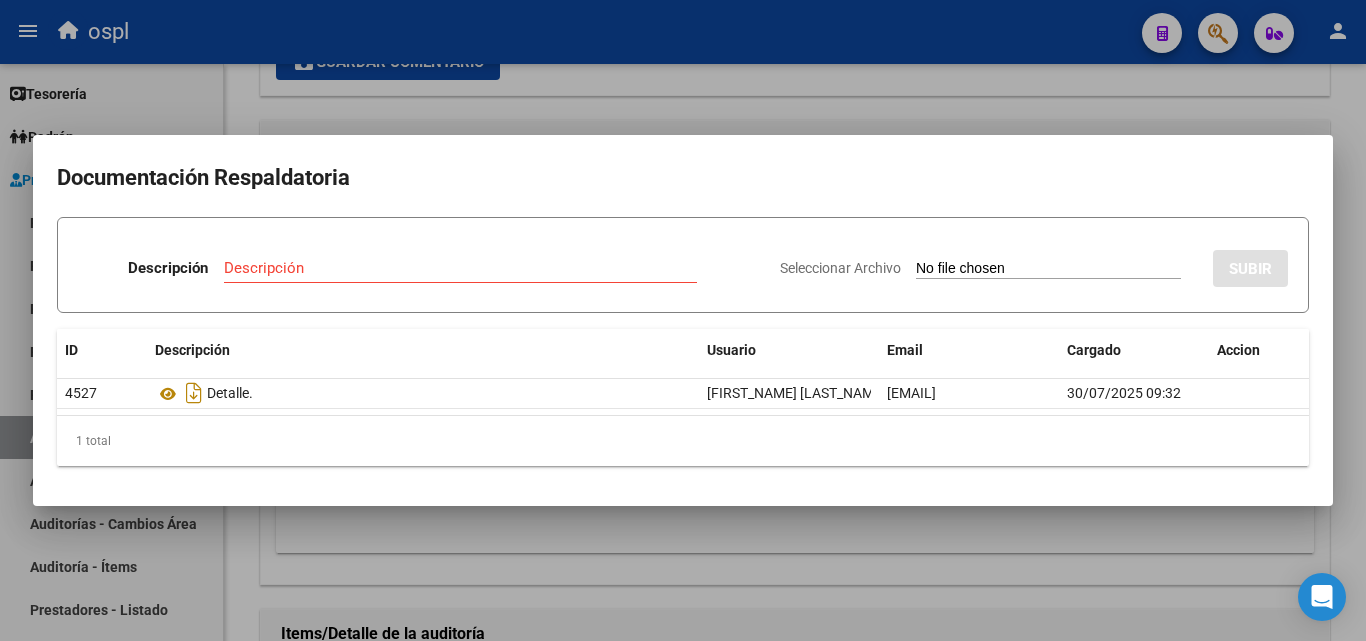 click at bounding box center [683, 320] 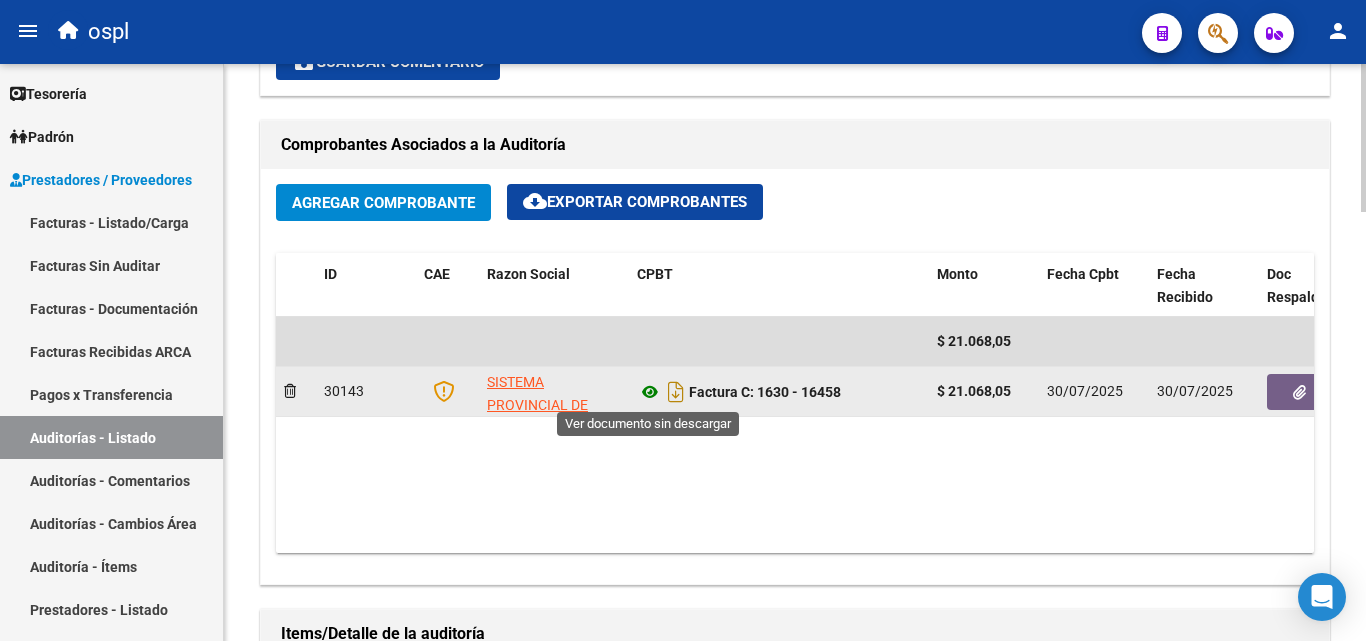 click 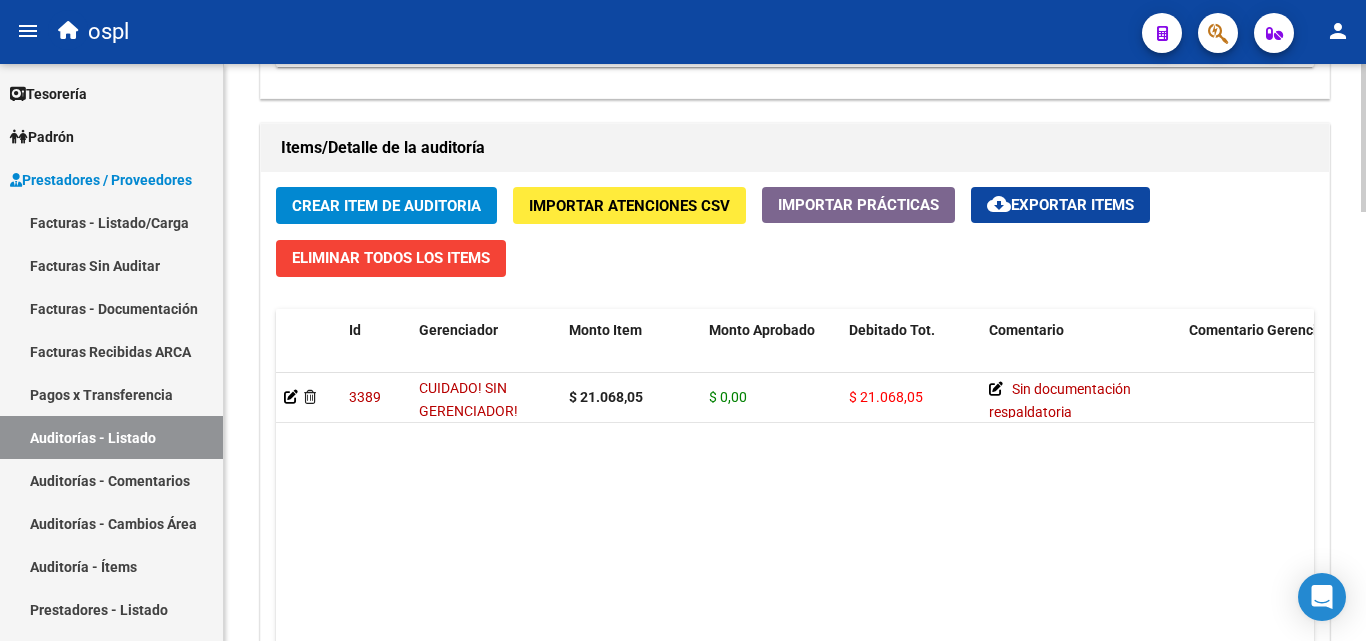 scroll, scrollTop: 1500, scrollLeft: 0, axis: vertical 